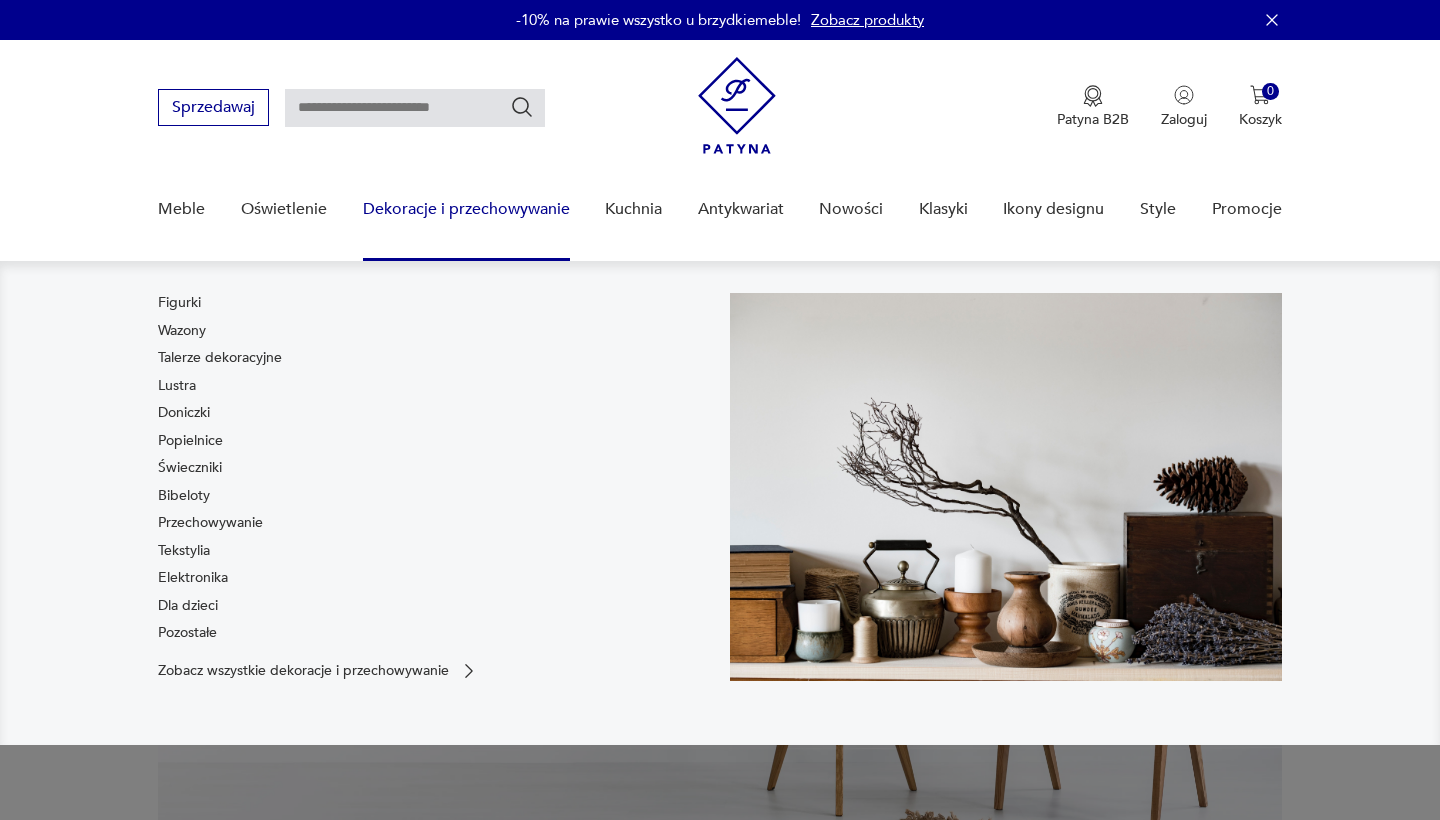 scroll, scrollTop: 0, scrollLeft: 0, axis: both 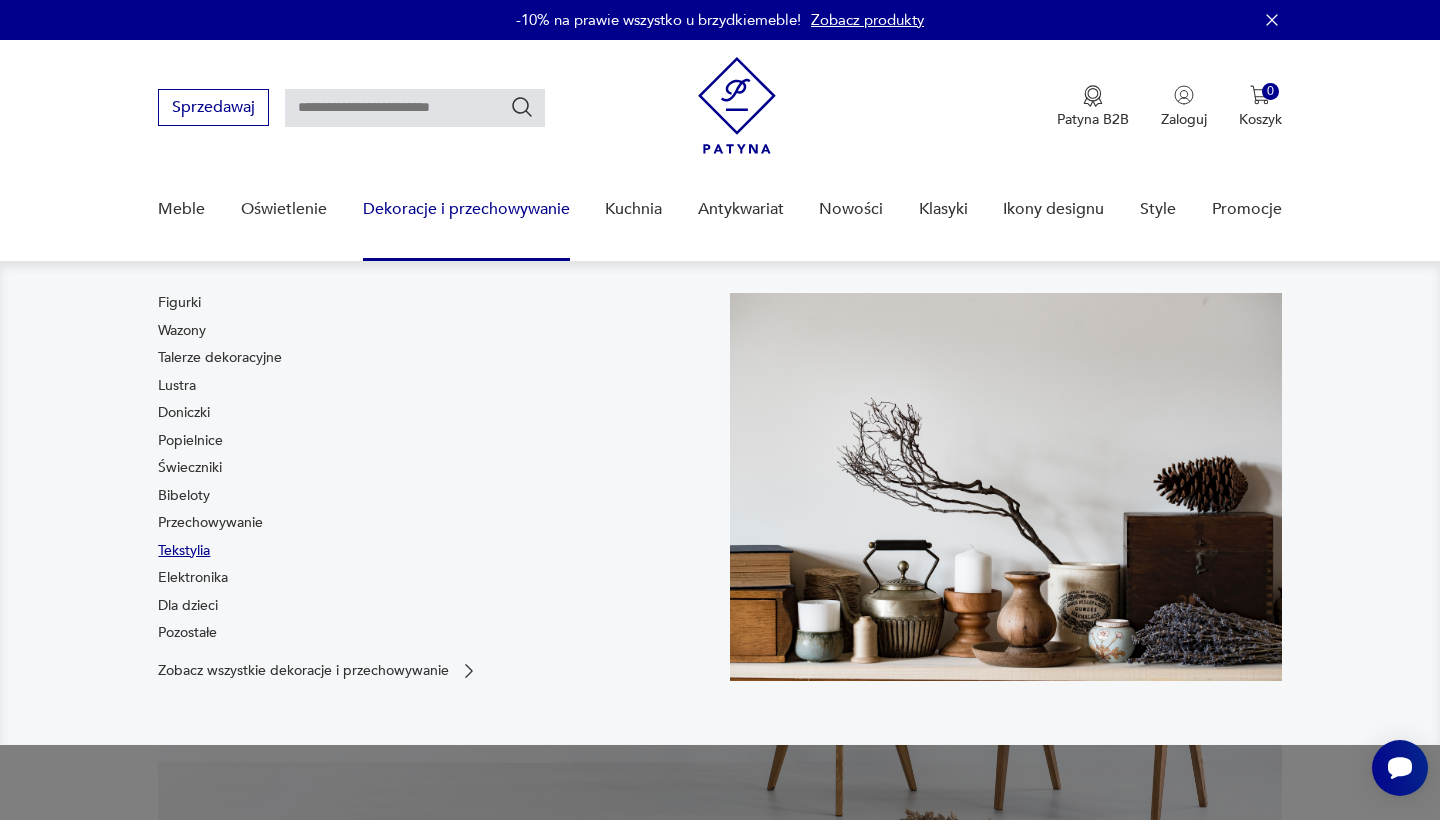 click on "Tekstylia" at bounding box center (184, 551) 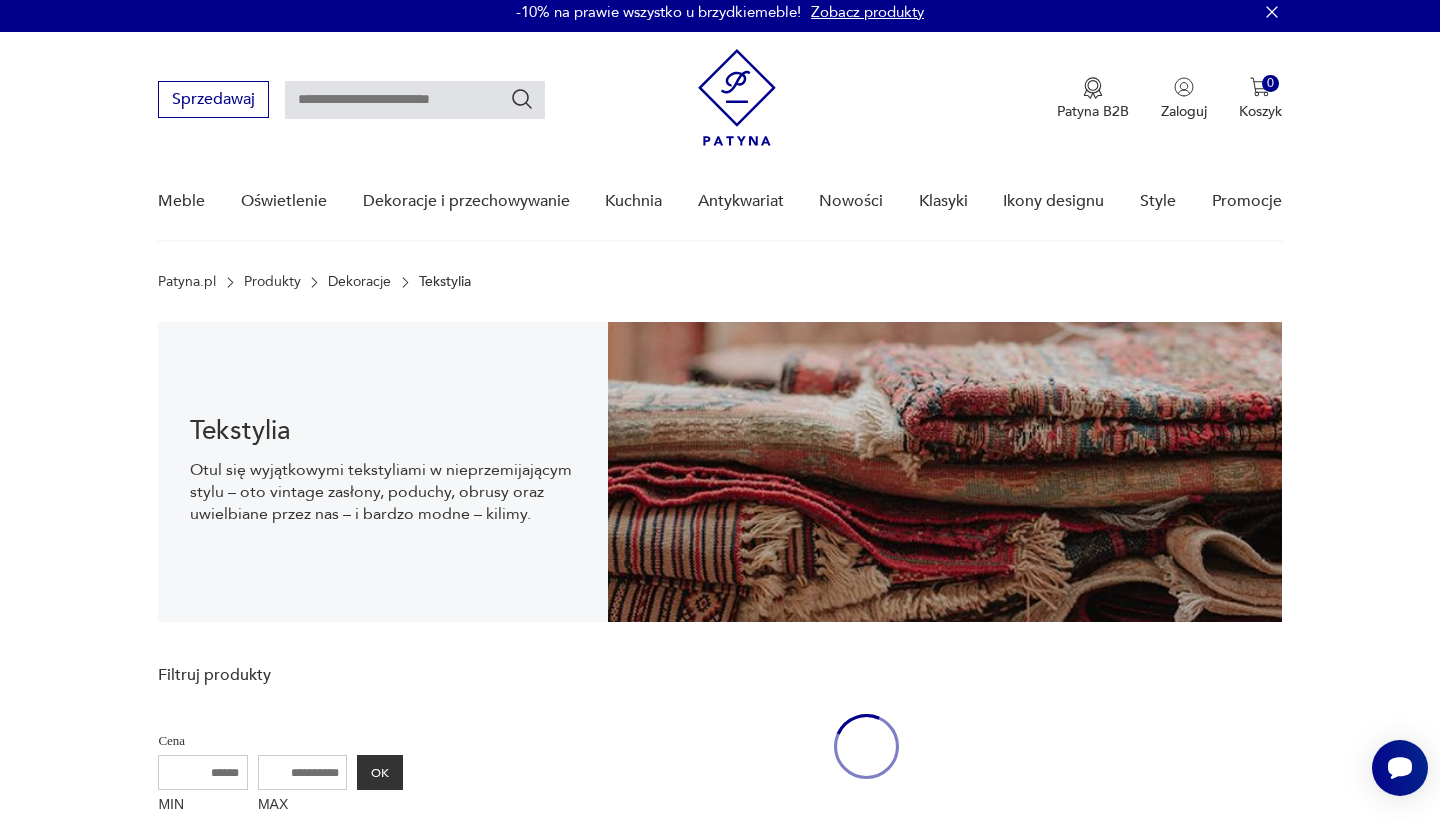 scroll, scrollTop: 30, scrollLeft: 0, axis: vertical 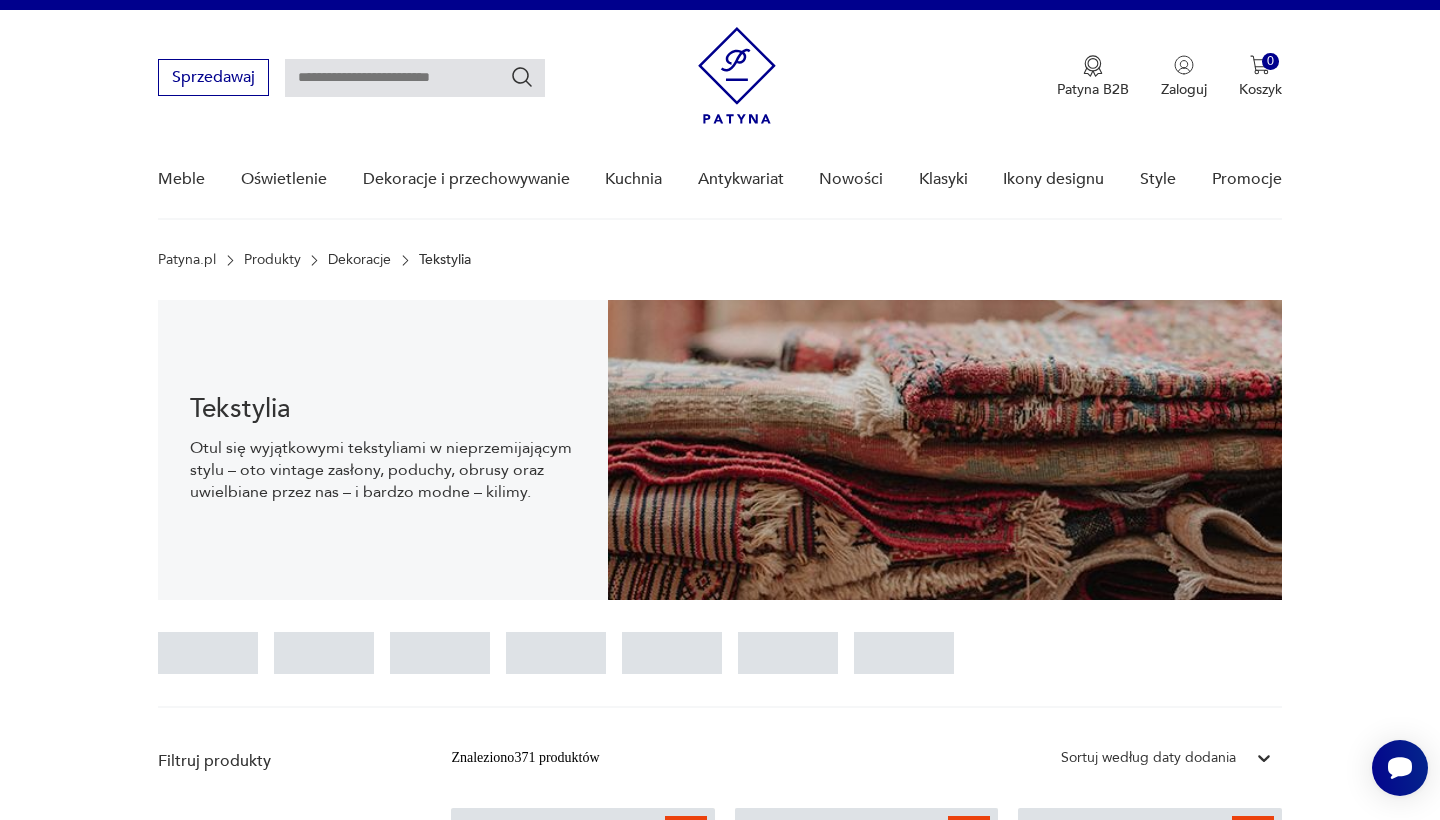click on "Tekstylia Otul się wyjątkowymi tekstyliami w nieprzemijającym stylu – oto vintage zasłony, poduchy, obrusy oraz uwielbiane przez nas – i bardzo modne – kilimy." at bounding box center (382, 450) 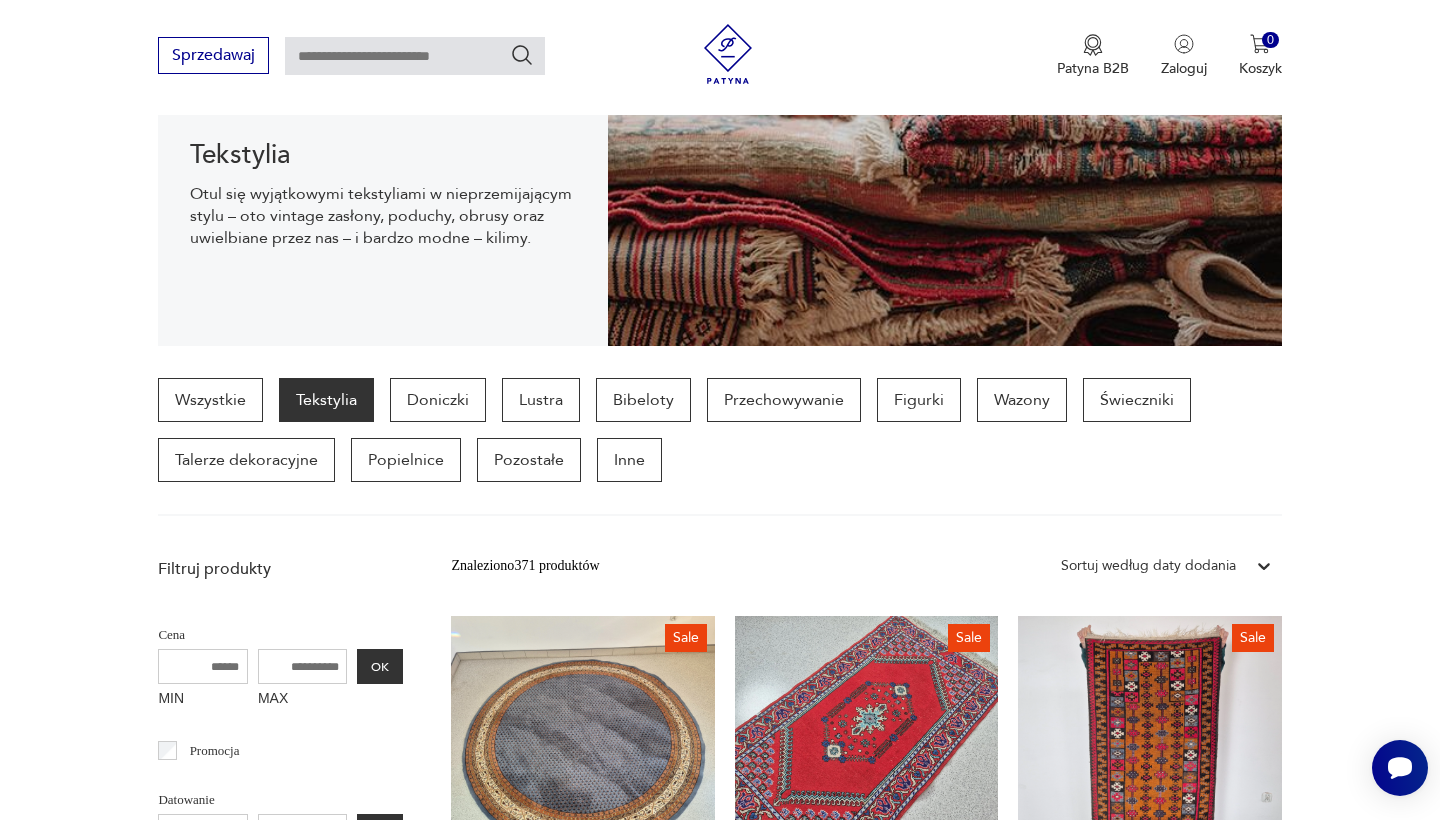 scroll, scrollTop: 287, scrollLeft: 0, axis: vertical 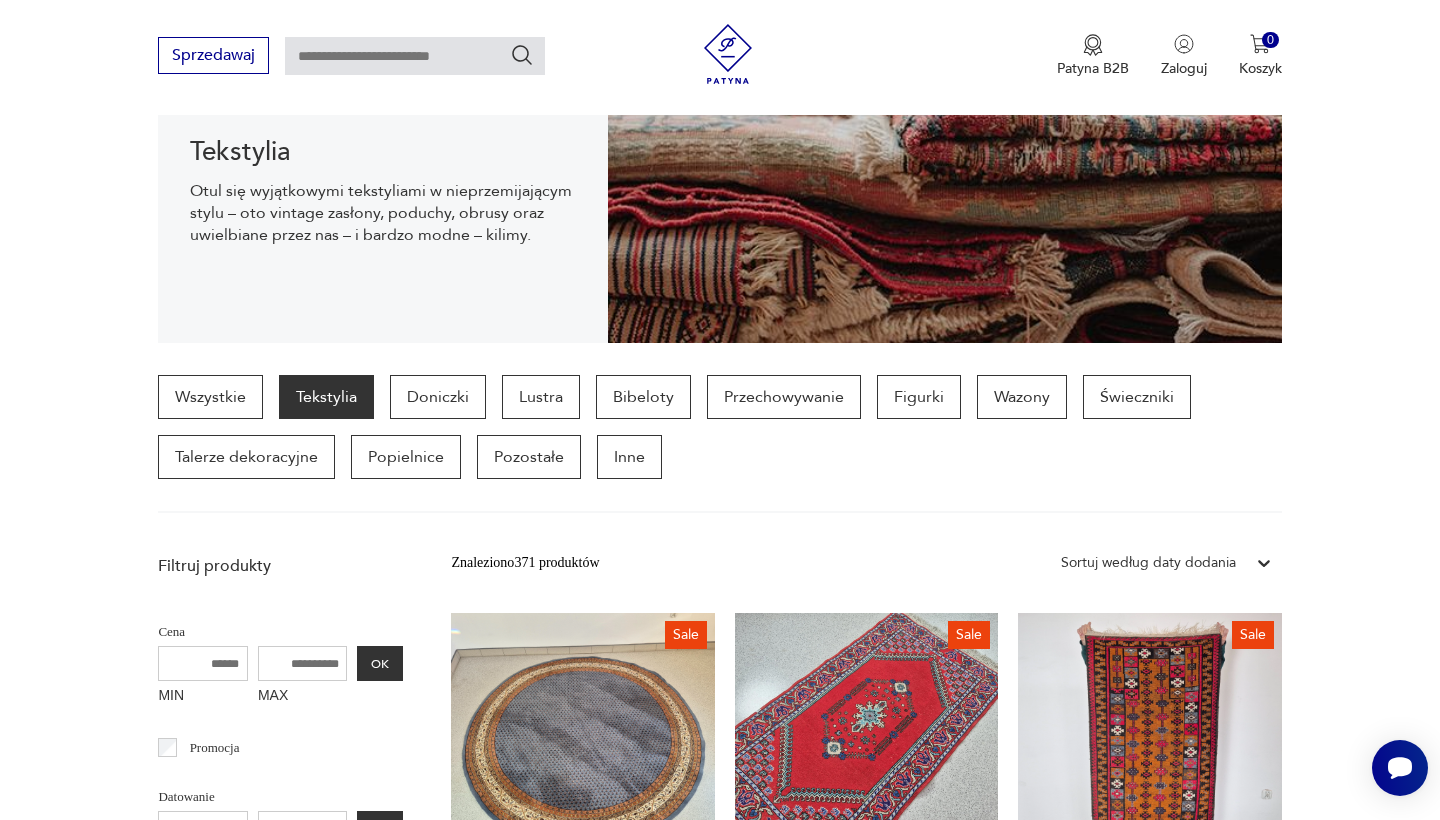 click on "Tekstylia" at bounding box center (326, 397) 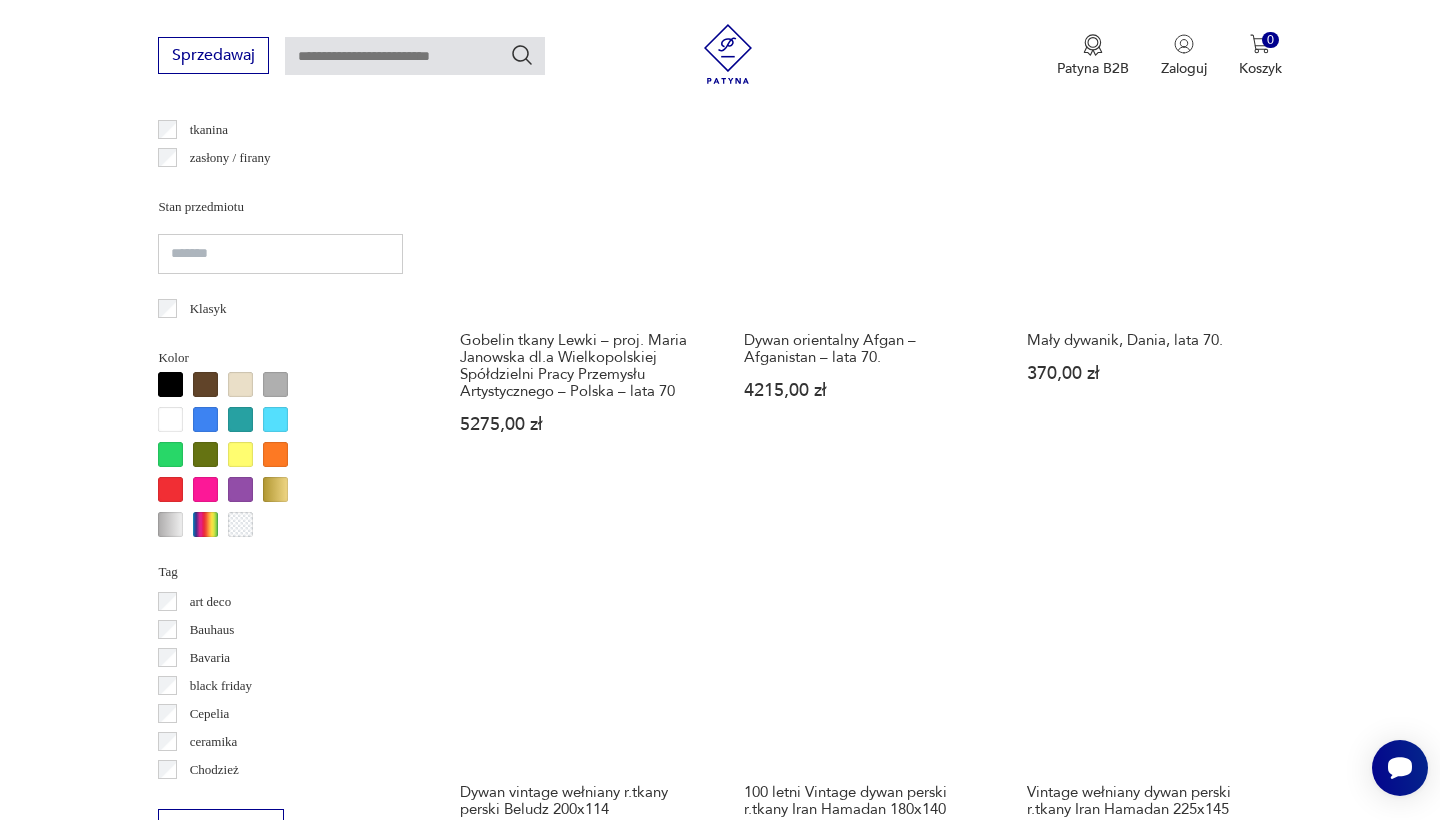 scroll, scrollTop: 1705, scrollLeft: 0, axis: vertical 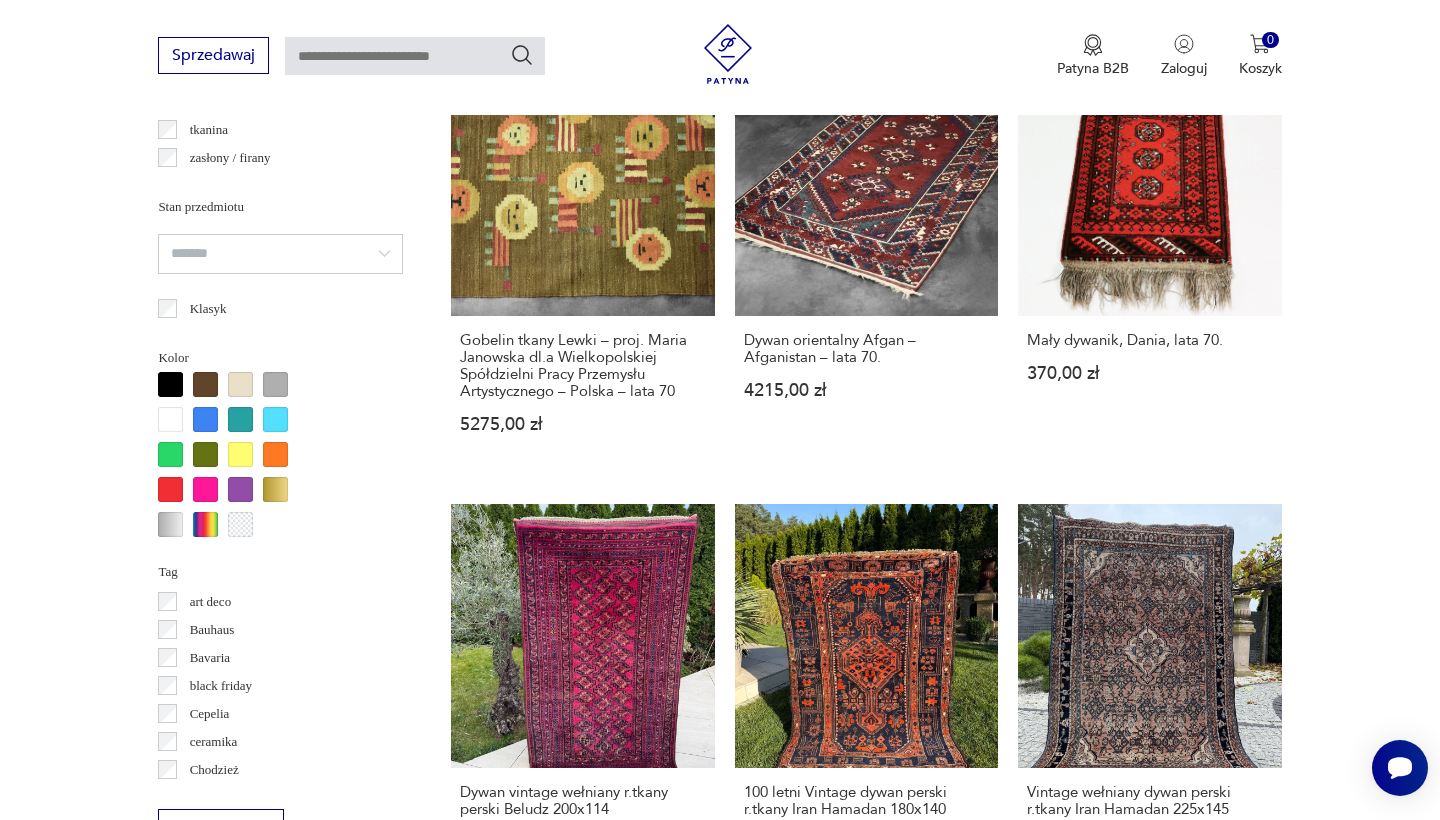 click at bounding box center [170, 384] 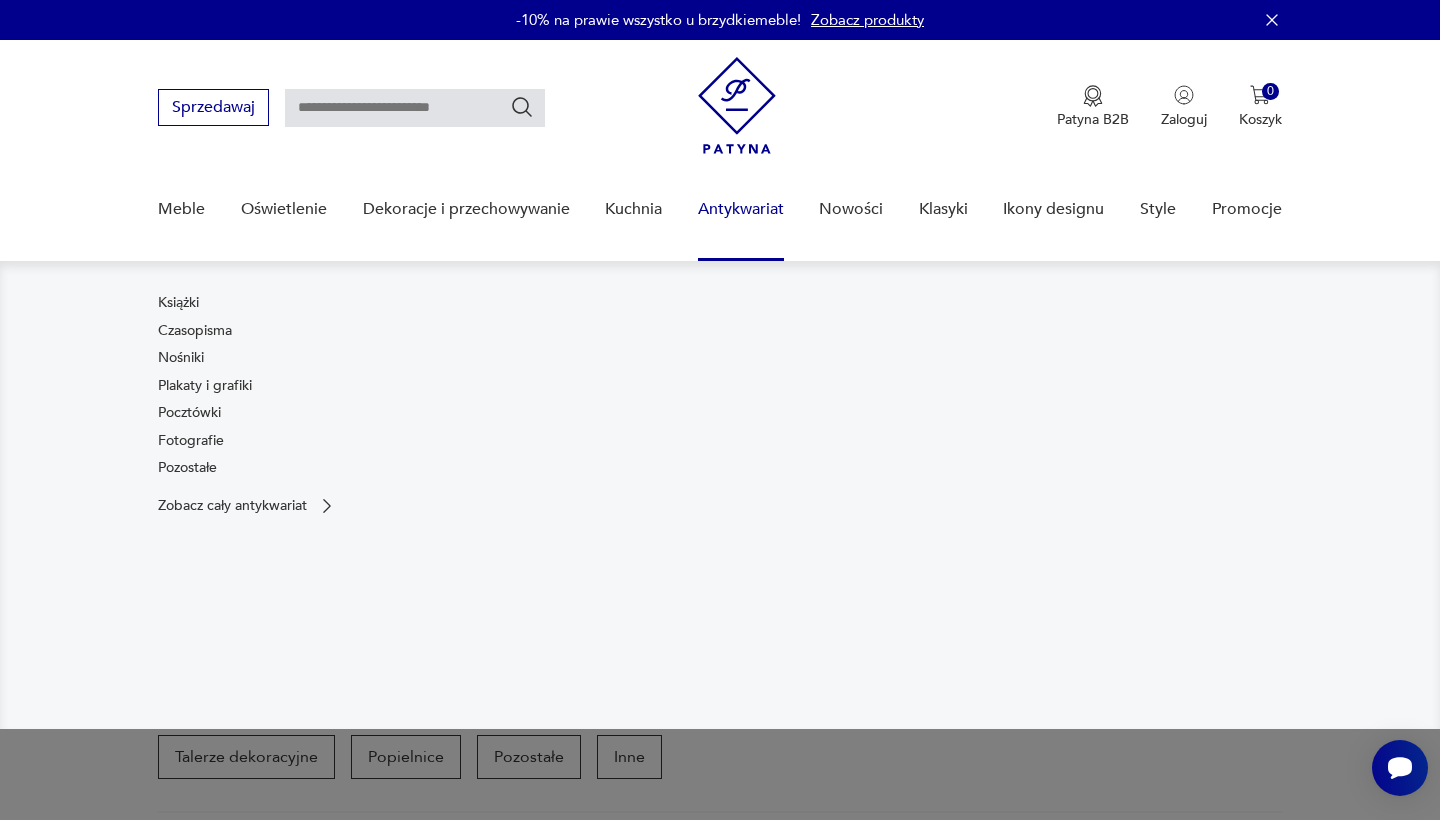 scroll, scrollTop: 0, scrollLeft: 0, axis: both 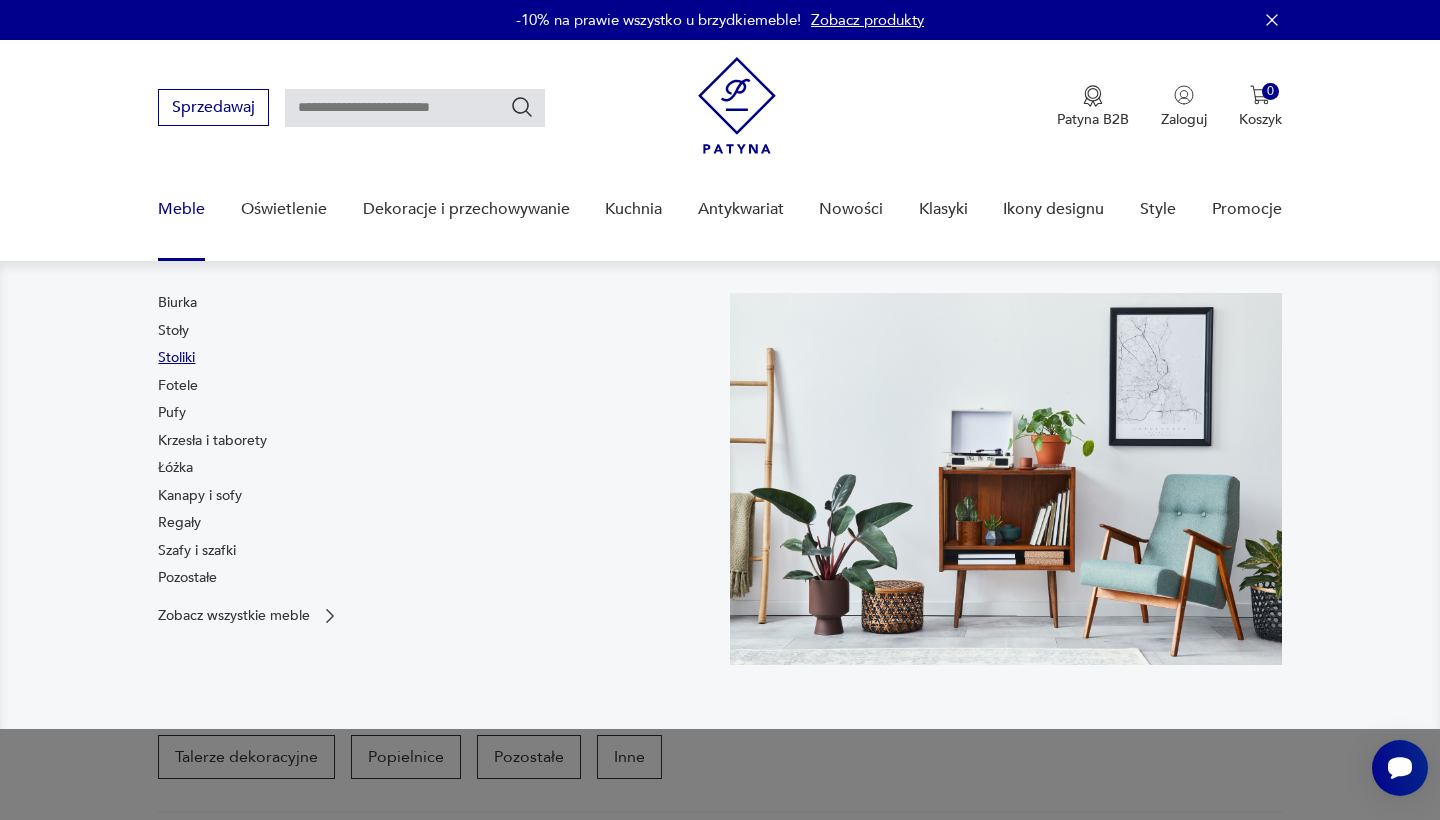 click on "Stoliki" at bounding box center (176, 358) 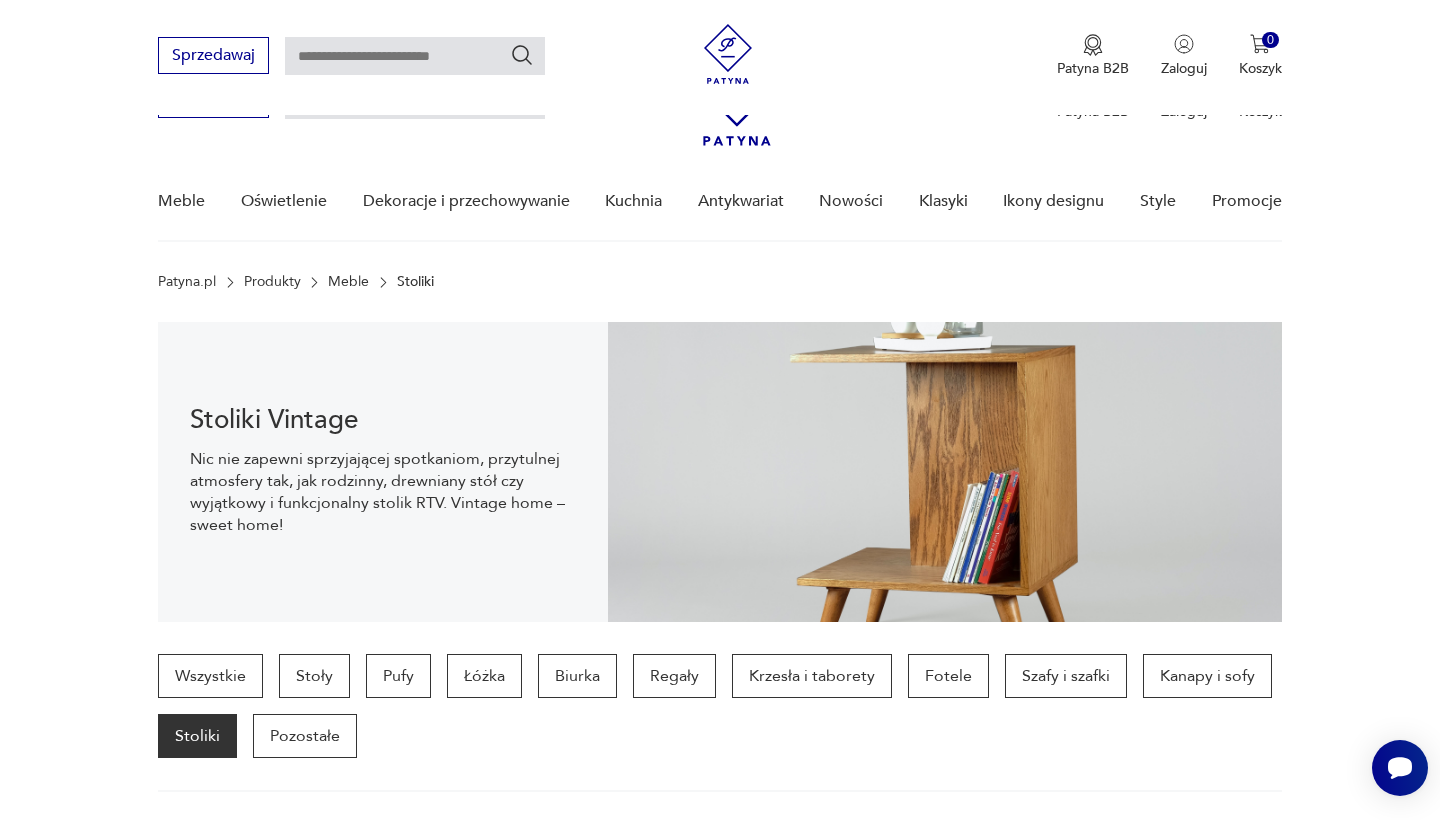 scroll, scrollTop: 532, scrollLeft: 0, axis: vertical 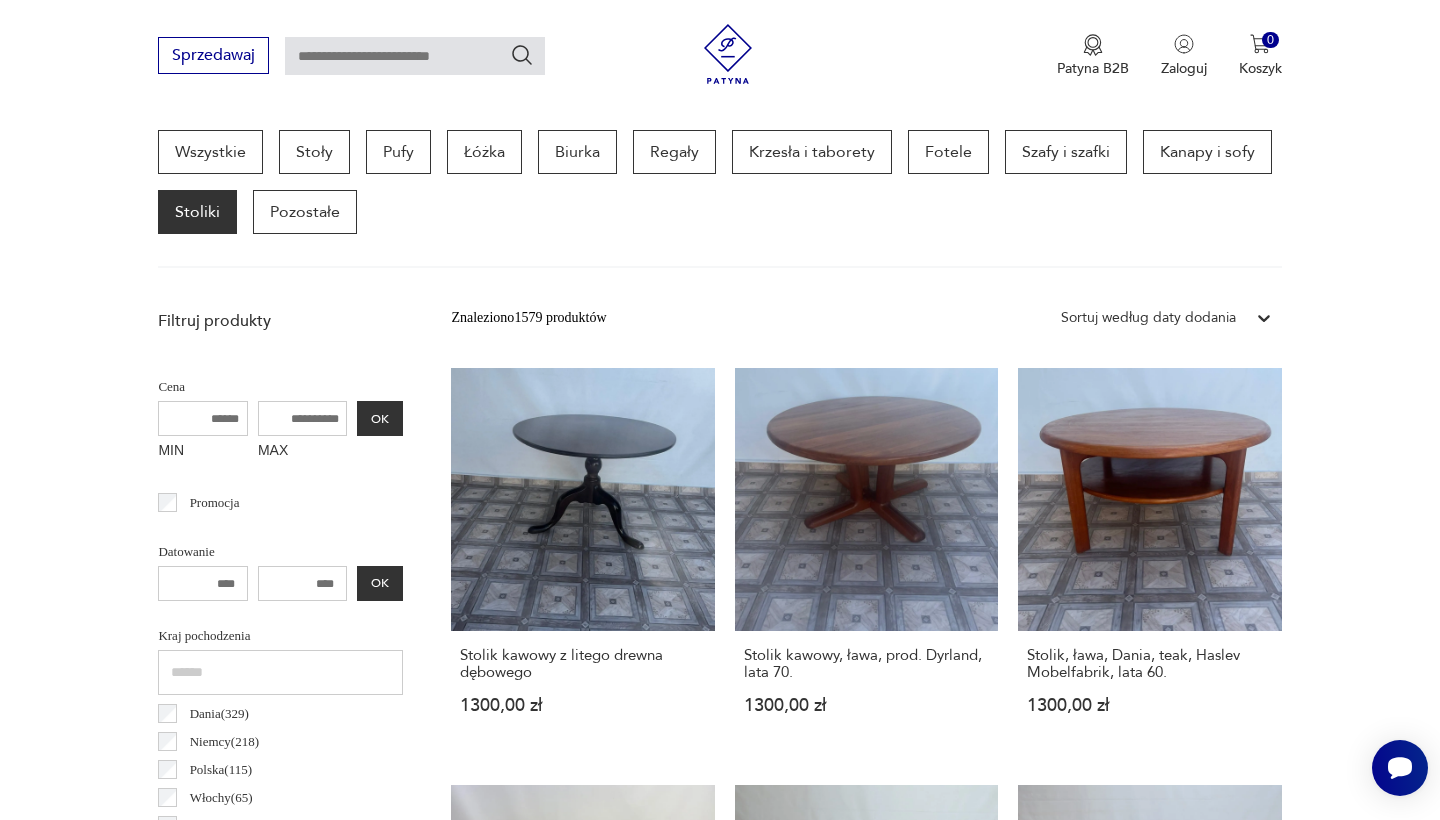 click on "Sortuj według daty dodania" at bounding box center (1148, 318) 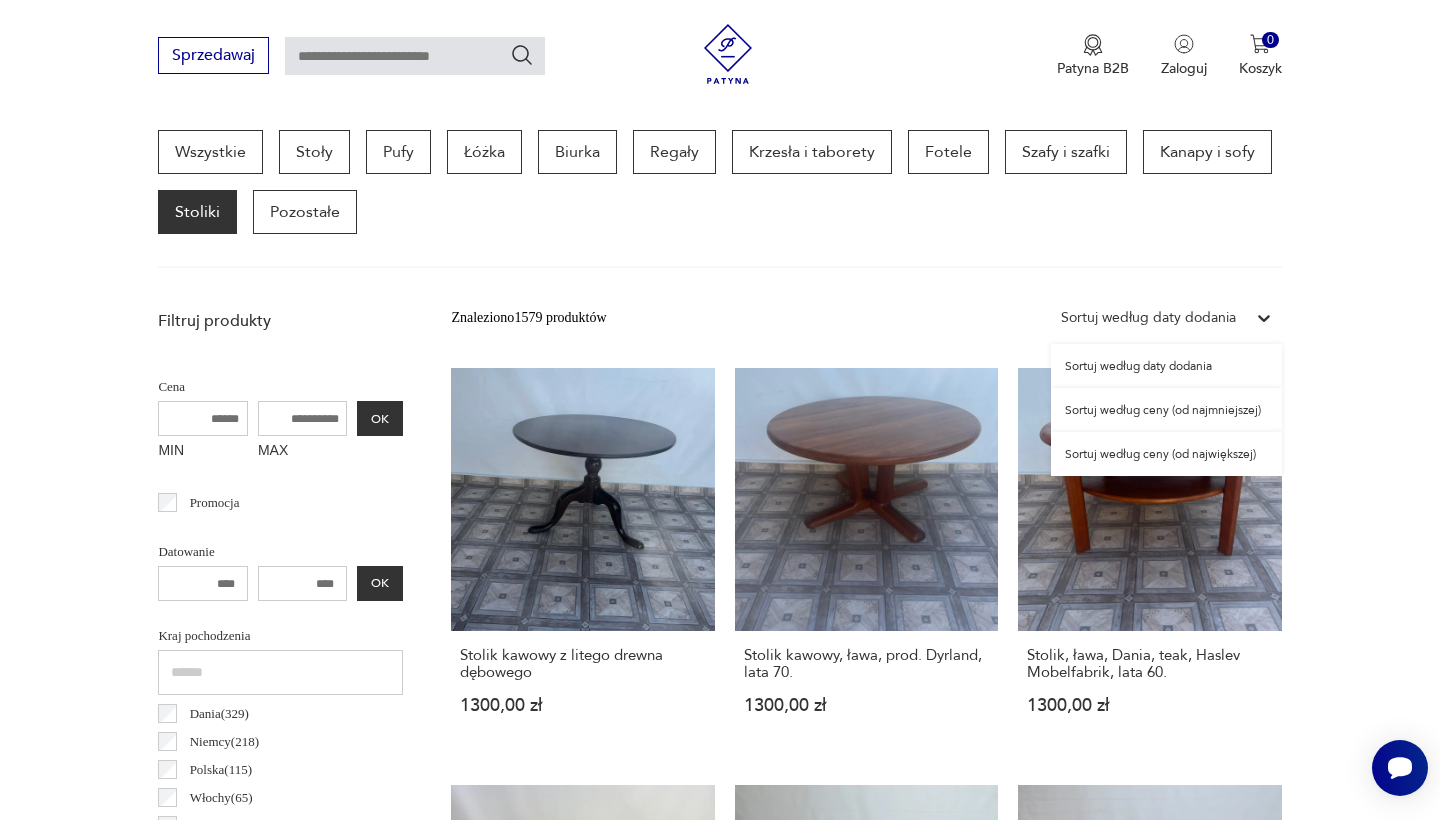 click on "Sortuj według ceny (od największej)" at bounding box center [1166, 454] 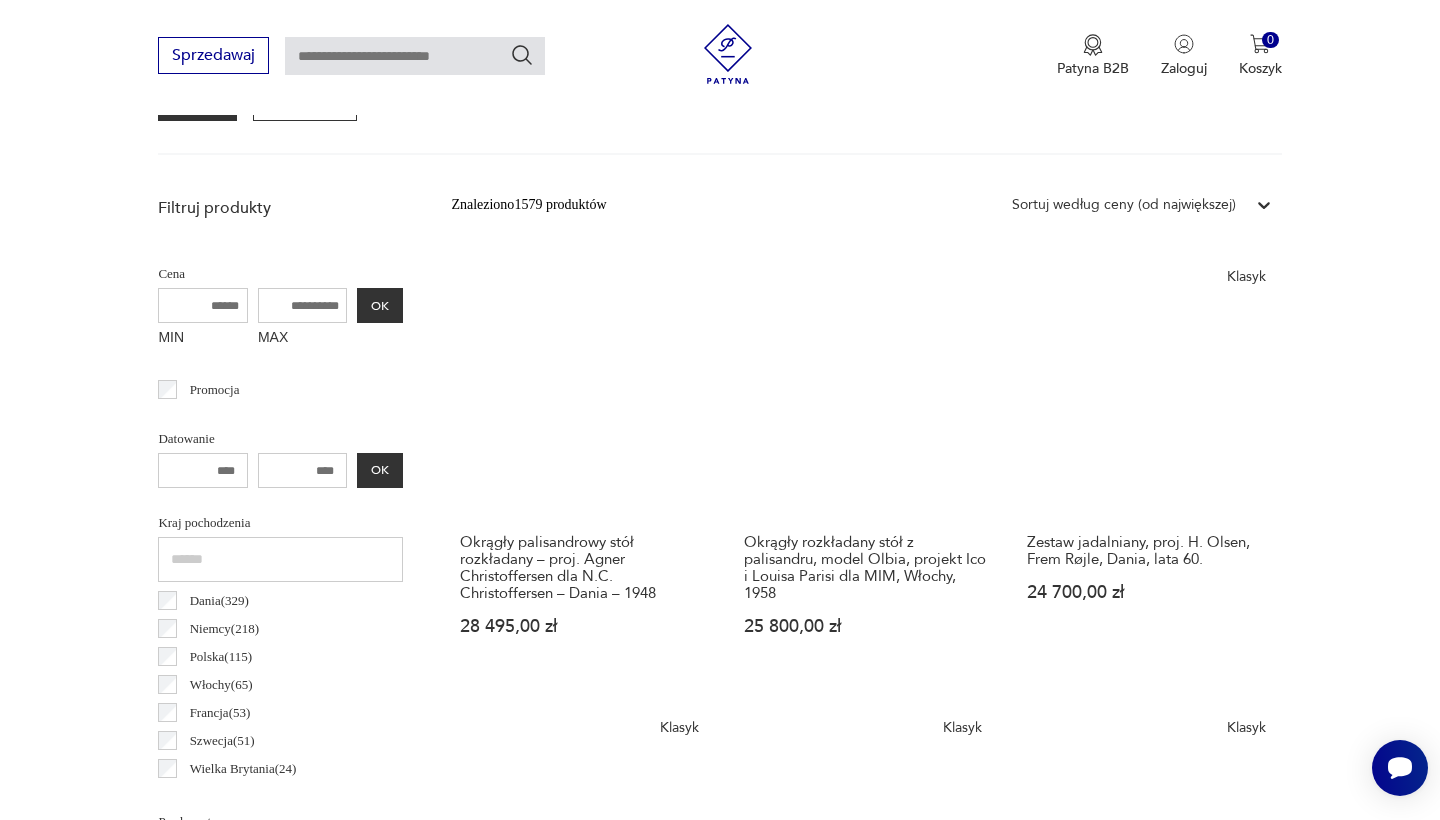 scroll, scrollTop: 587, scrollLeft: 0, axis: vertical 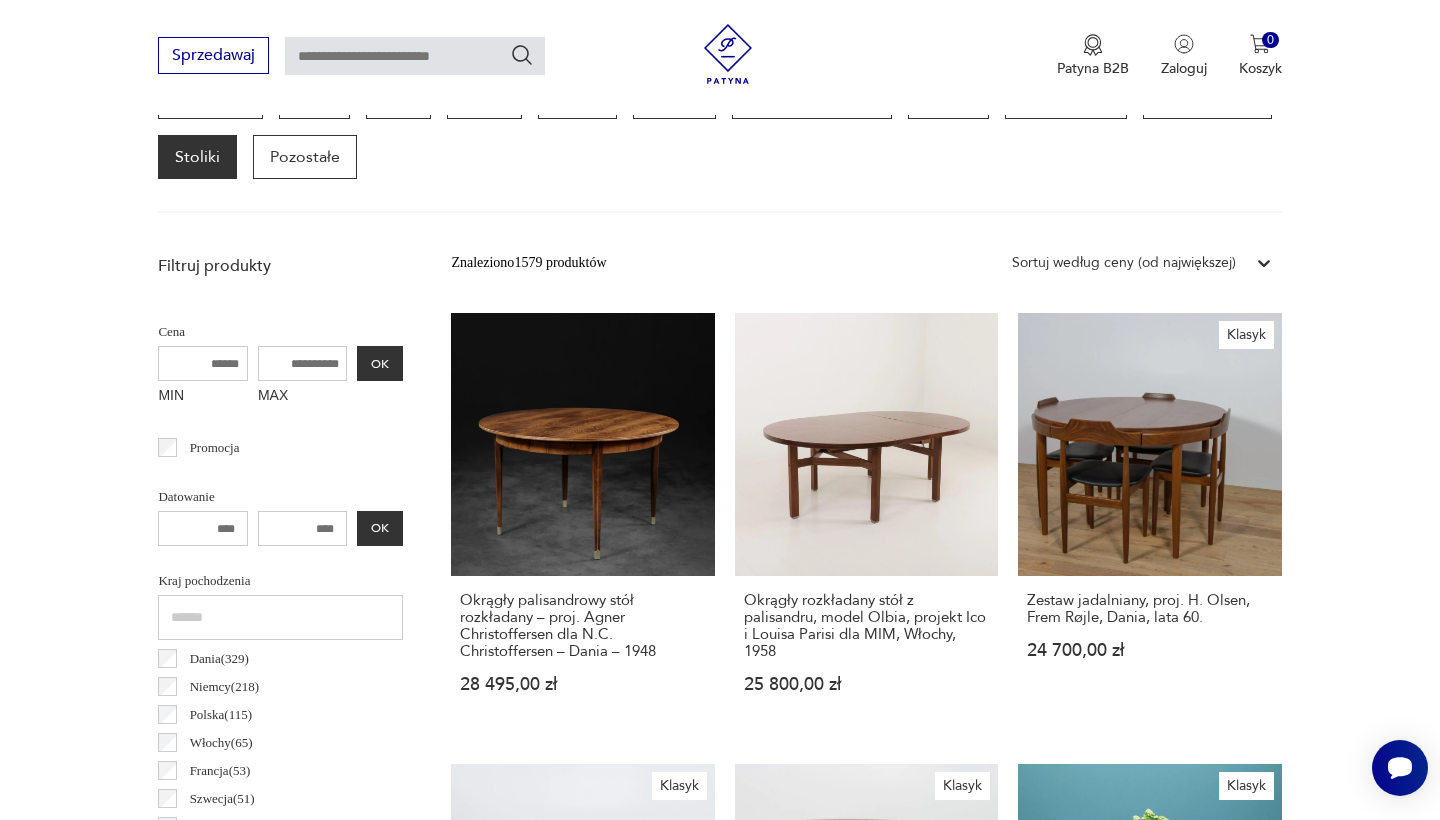 click on "Sortuj według ceny (od największej)" at bounding box center [1124, 263] 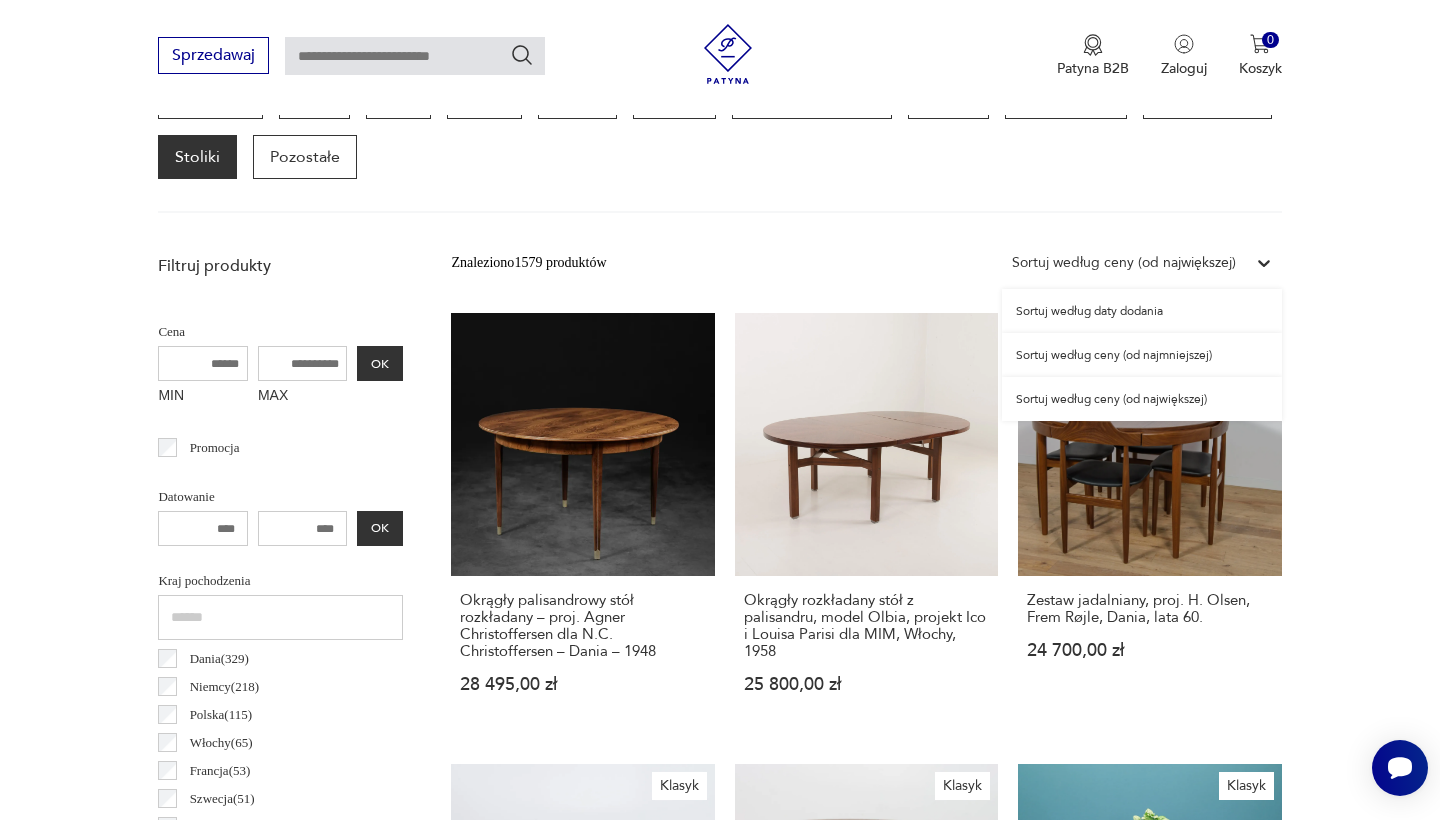click on "Sortuj według ceny (od najmniejszej)" at bounding box center (1142, 355) 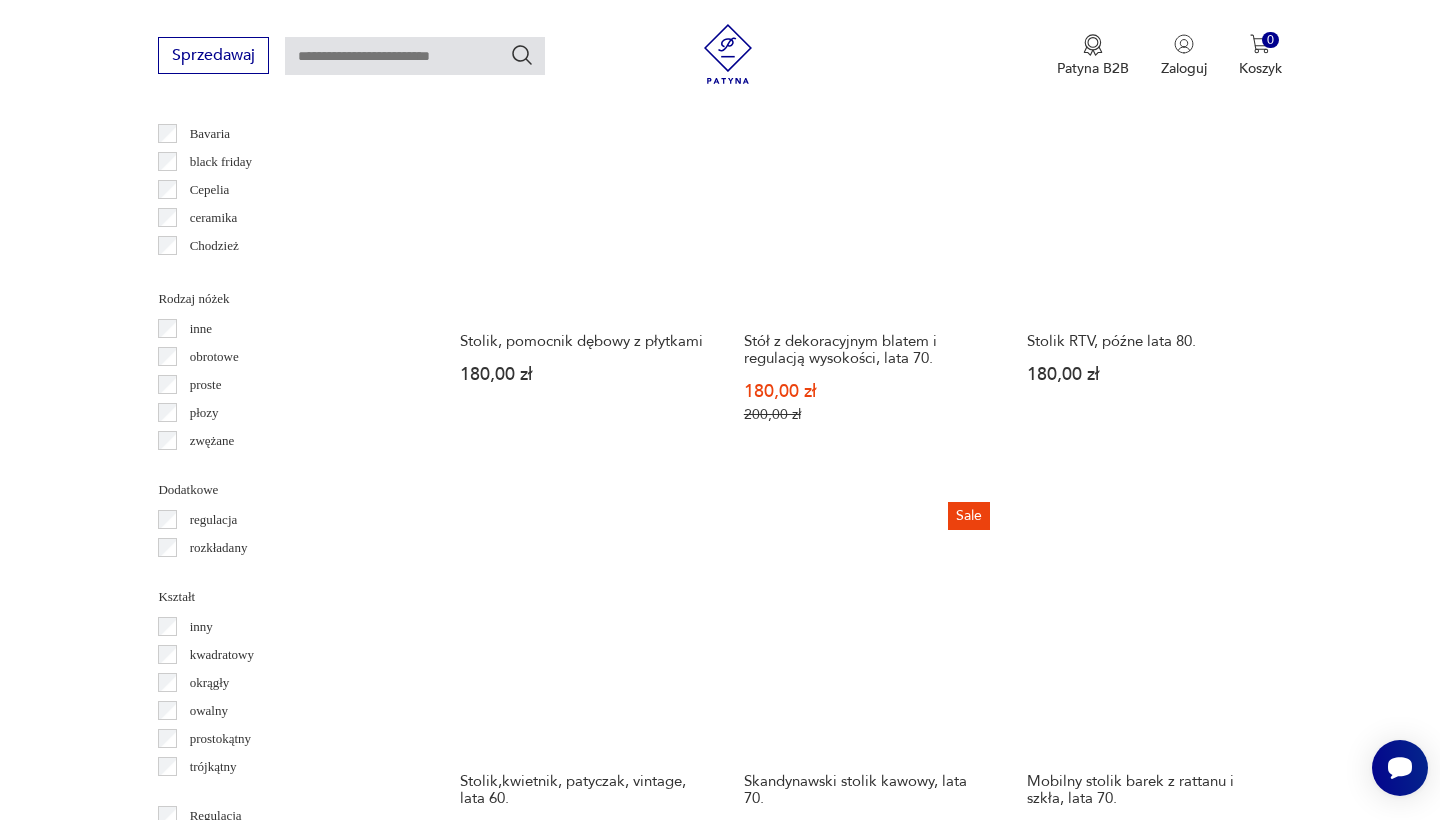 scroll, scrollTop: 2151, scrollLeft: 0, axis: vertical 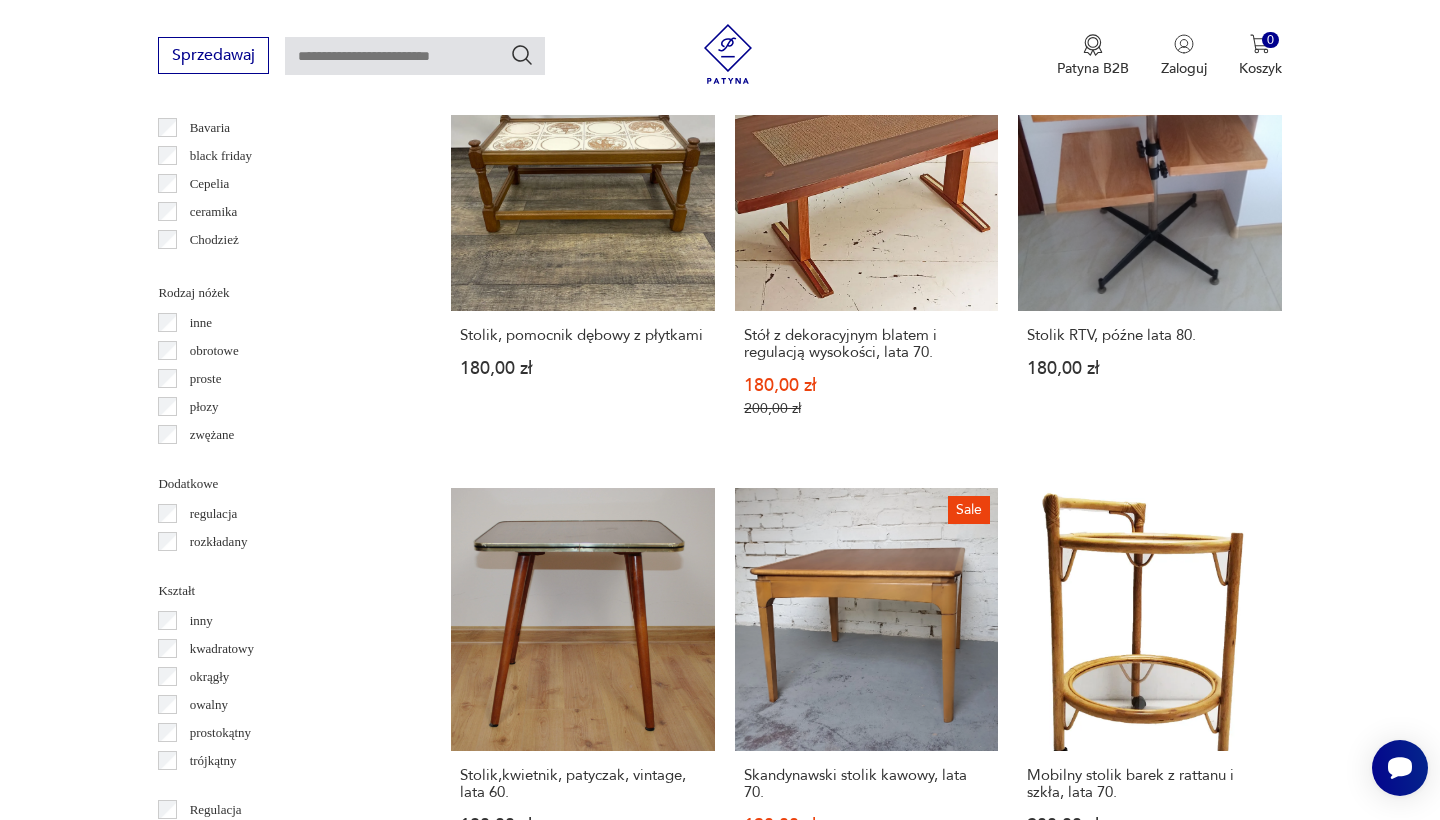 click on "2" at bounding box center [866, 1424] 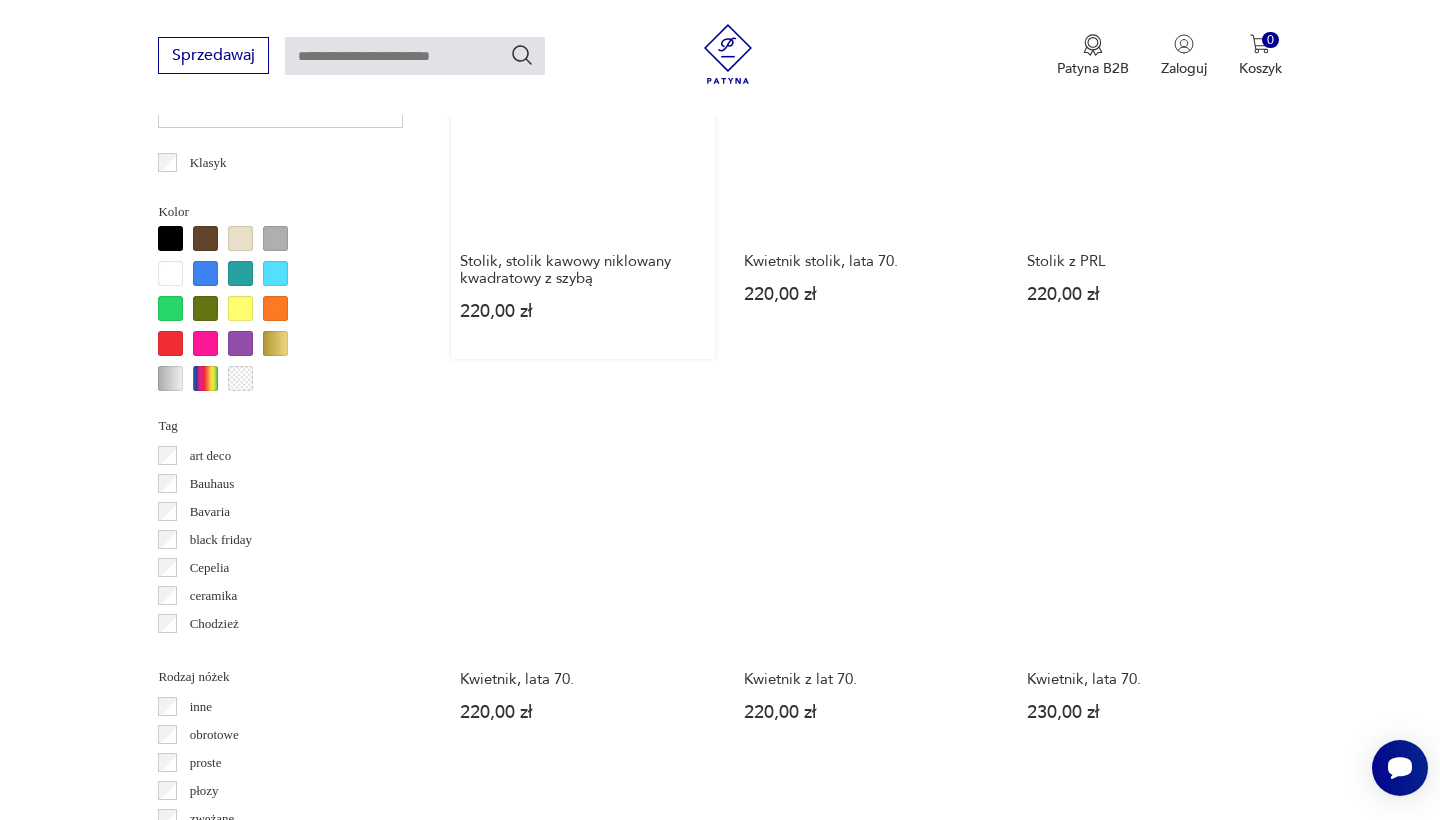 scroll, scrollTop: 1802, scrollLeft: 0, axis: vertical 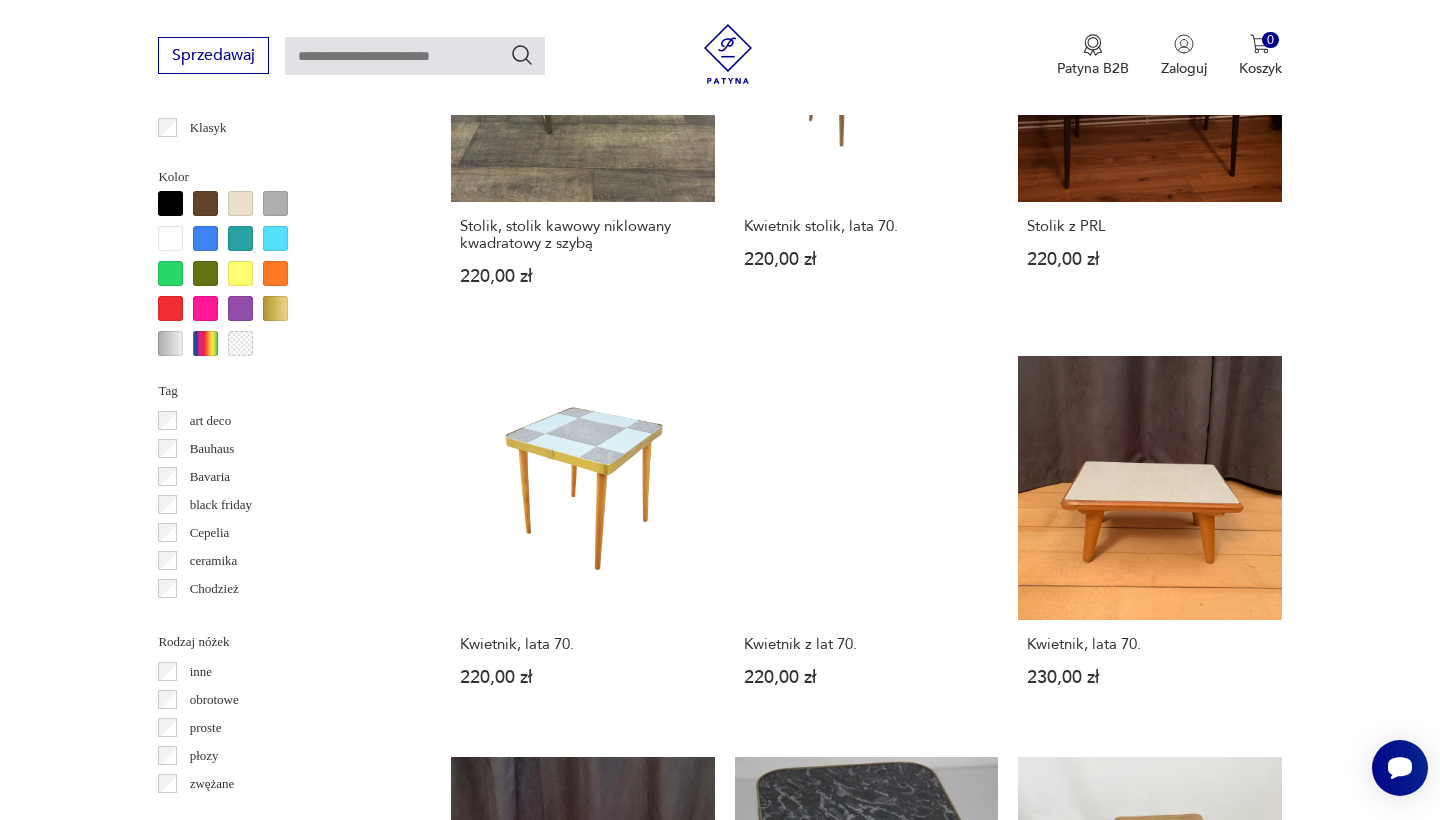 click on "3" at bounding box center [912, 1630] 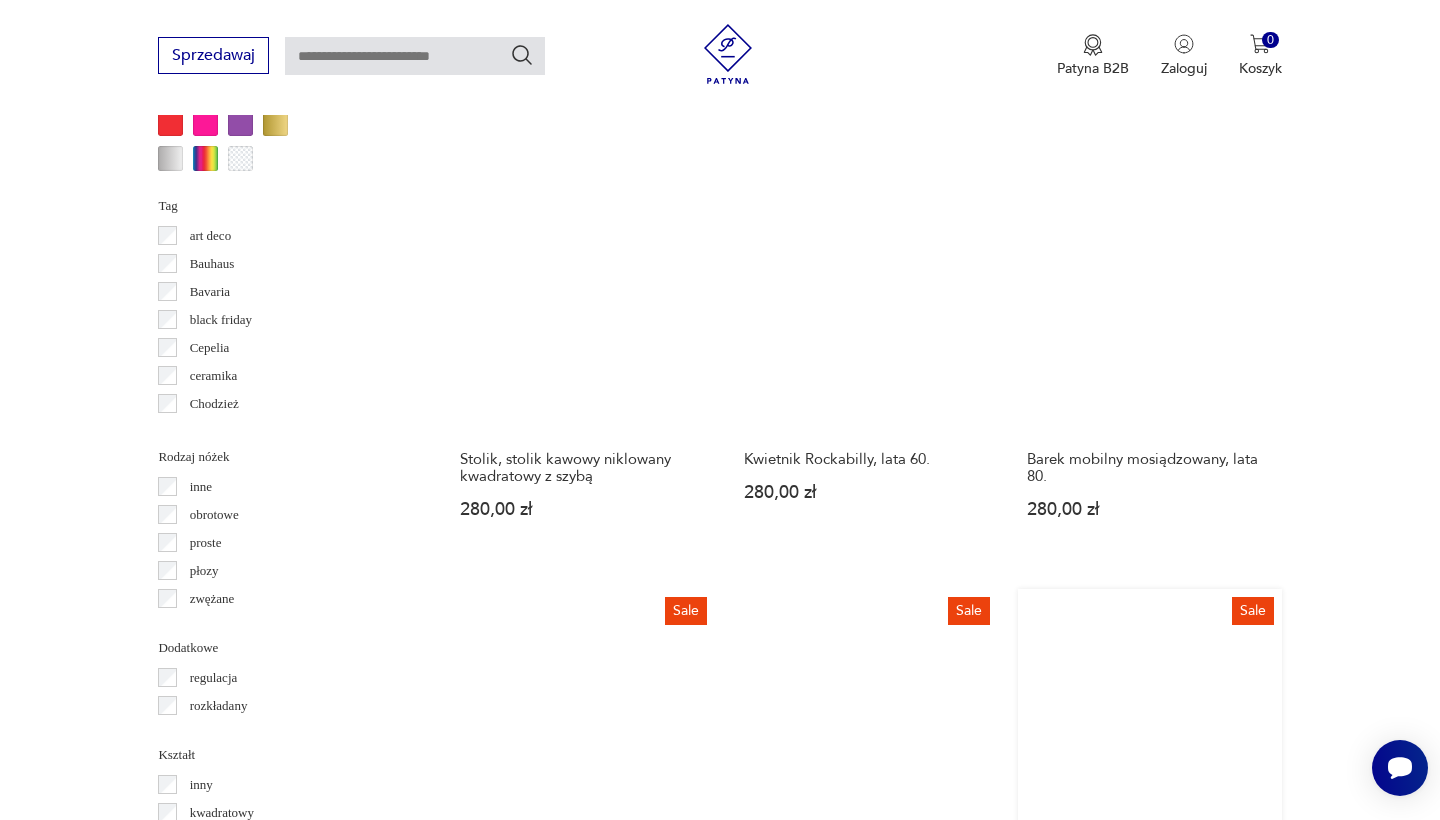 scroll, scrollTop: 1988, scrollLeft: 0, axis: vertical 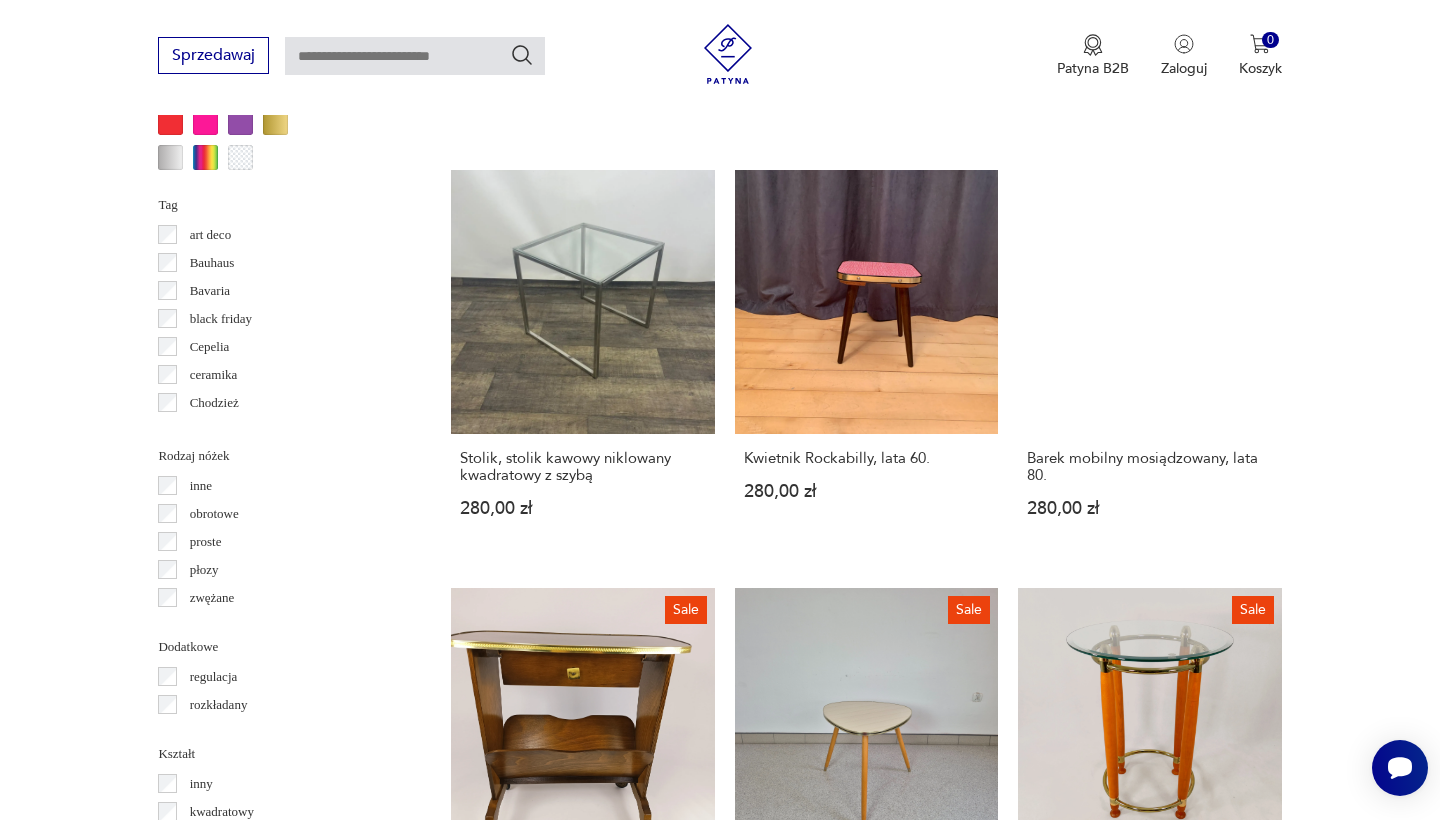click on "4" at bounding box center (958, 1484) 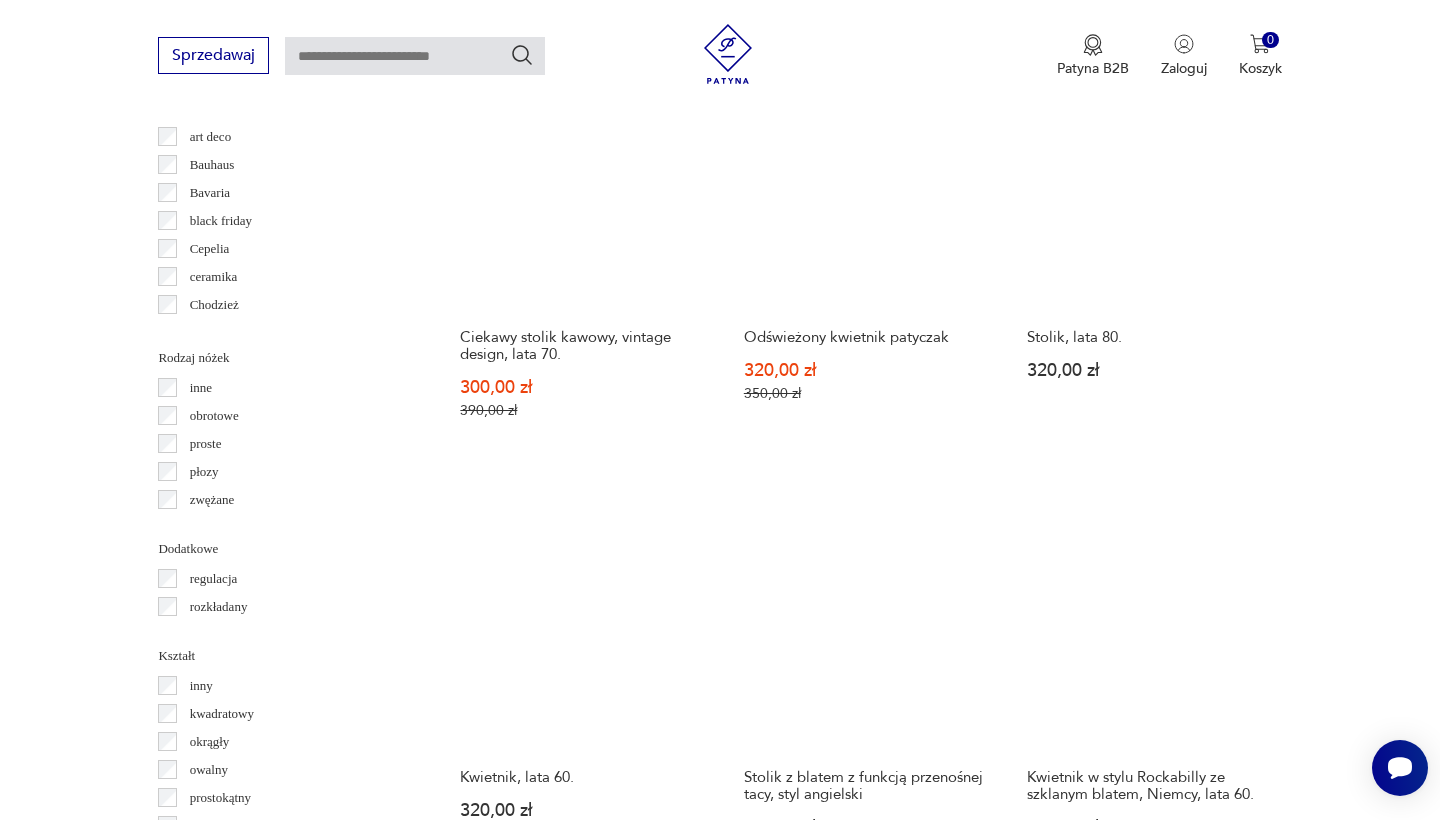 scroll, scrollTop: 2087, scrollLeft: 0, axis: vertical 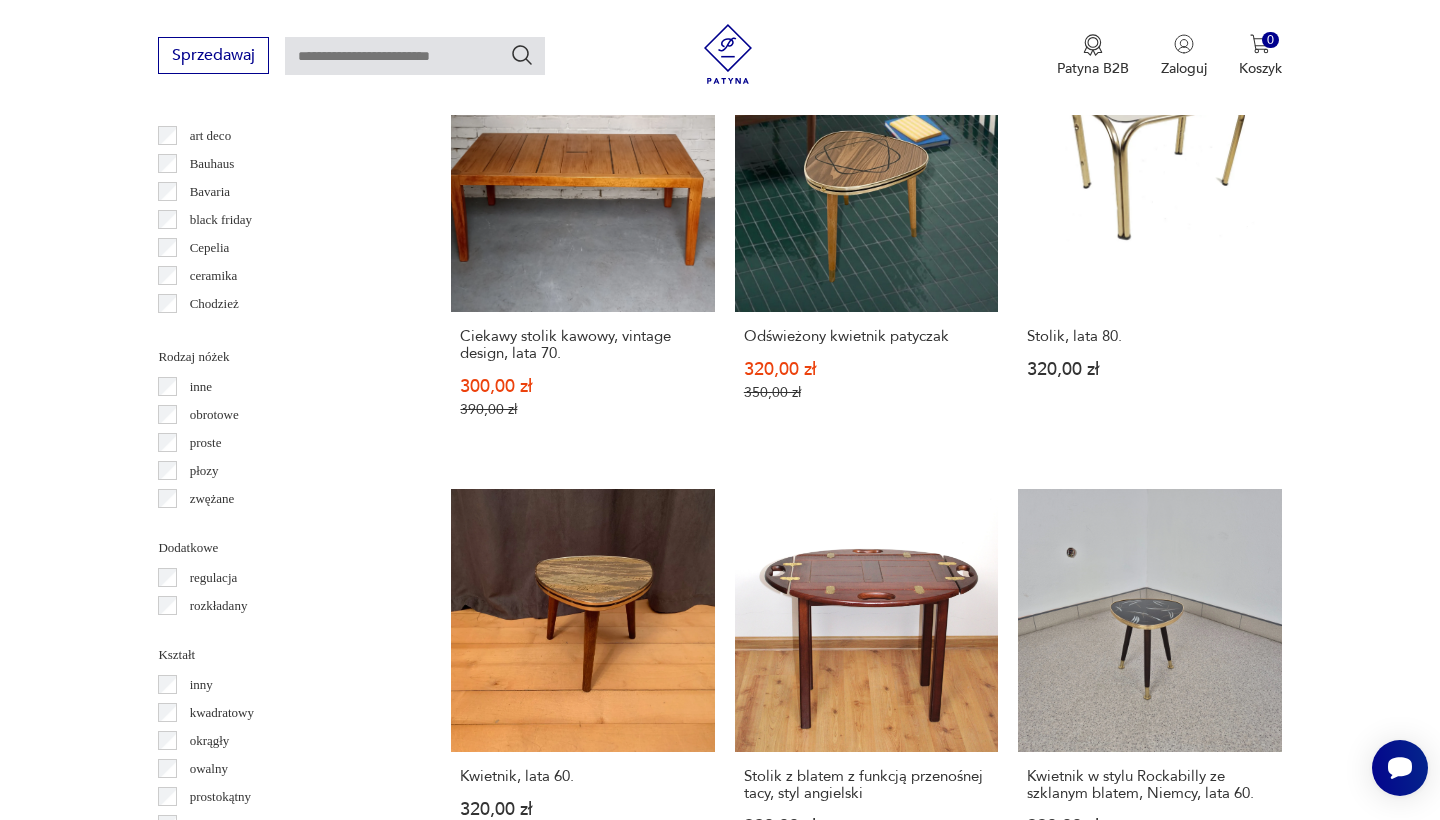 click on "5" at bounding box center [1004, 1362] 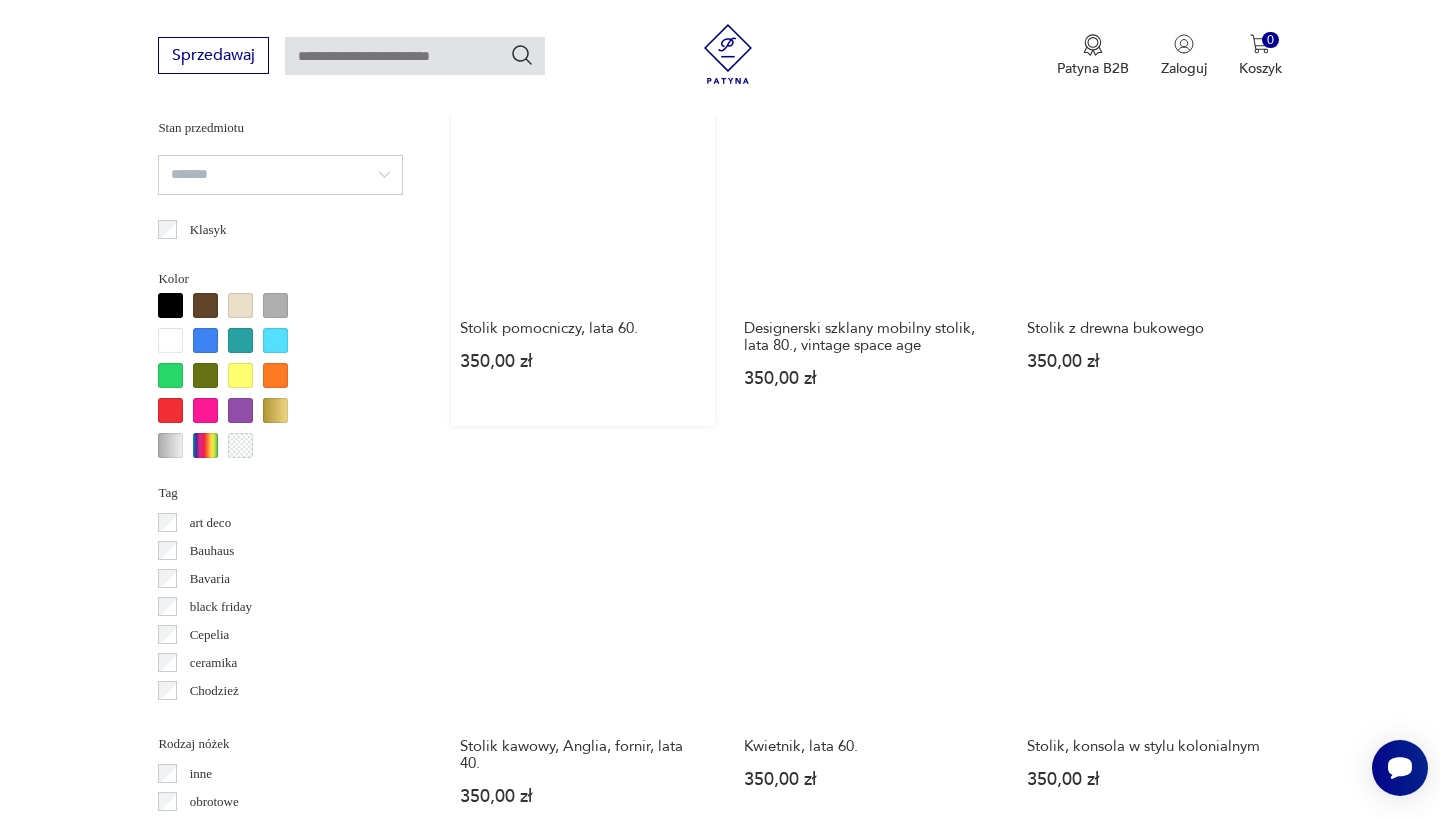 scroll, scrollTop: 1702, scrollLeft: 0, axis: vertical 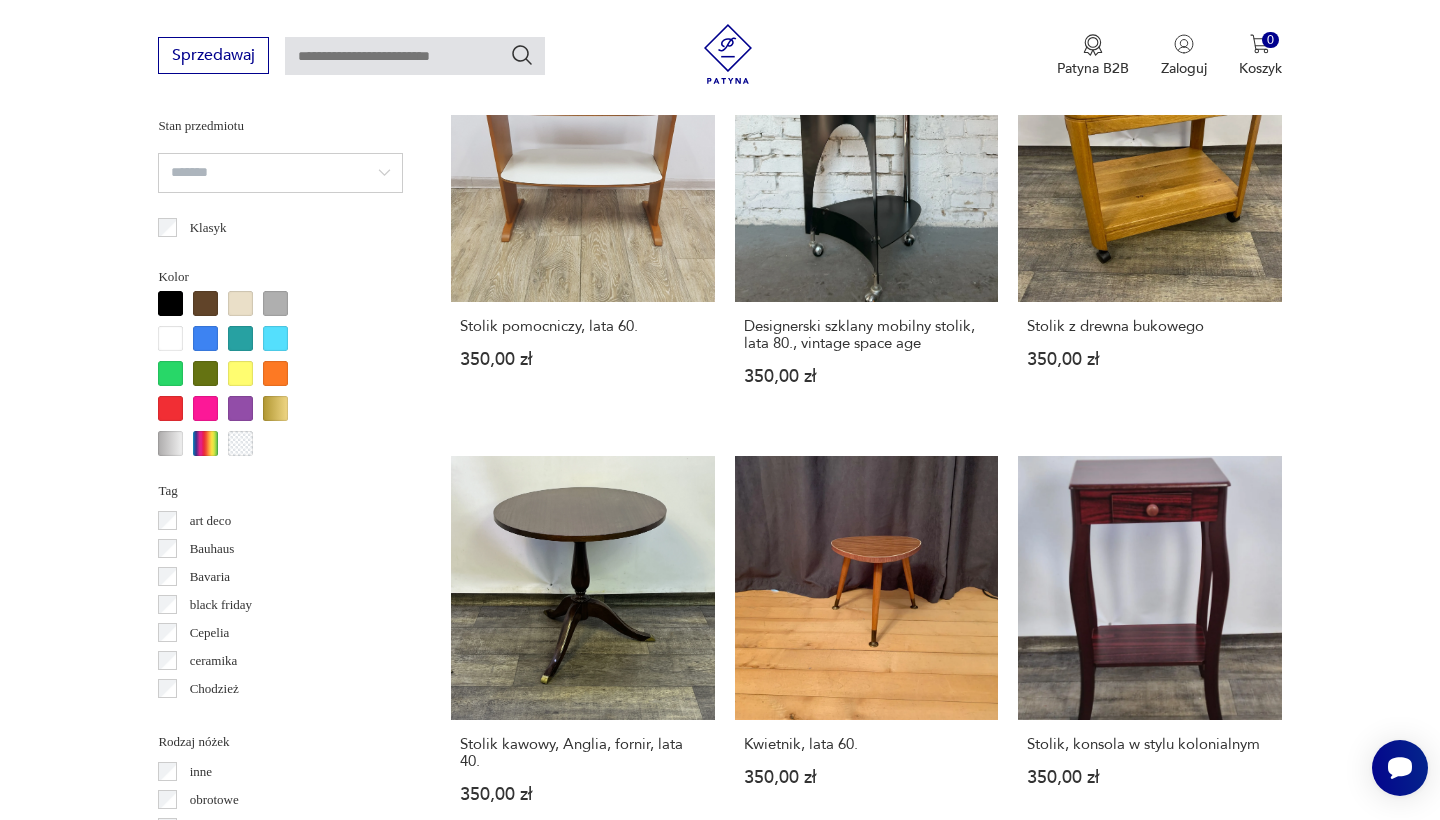 click on "6" at bounding box center [1050, 1764] 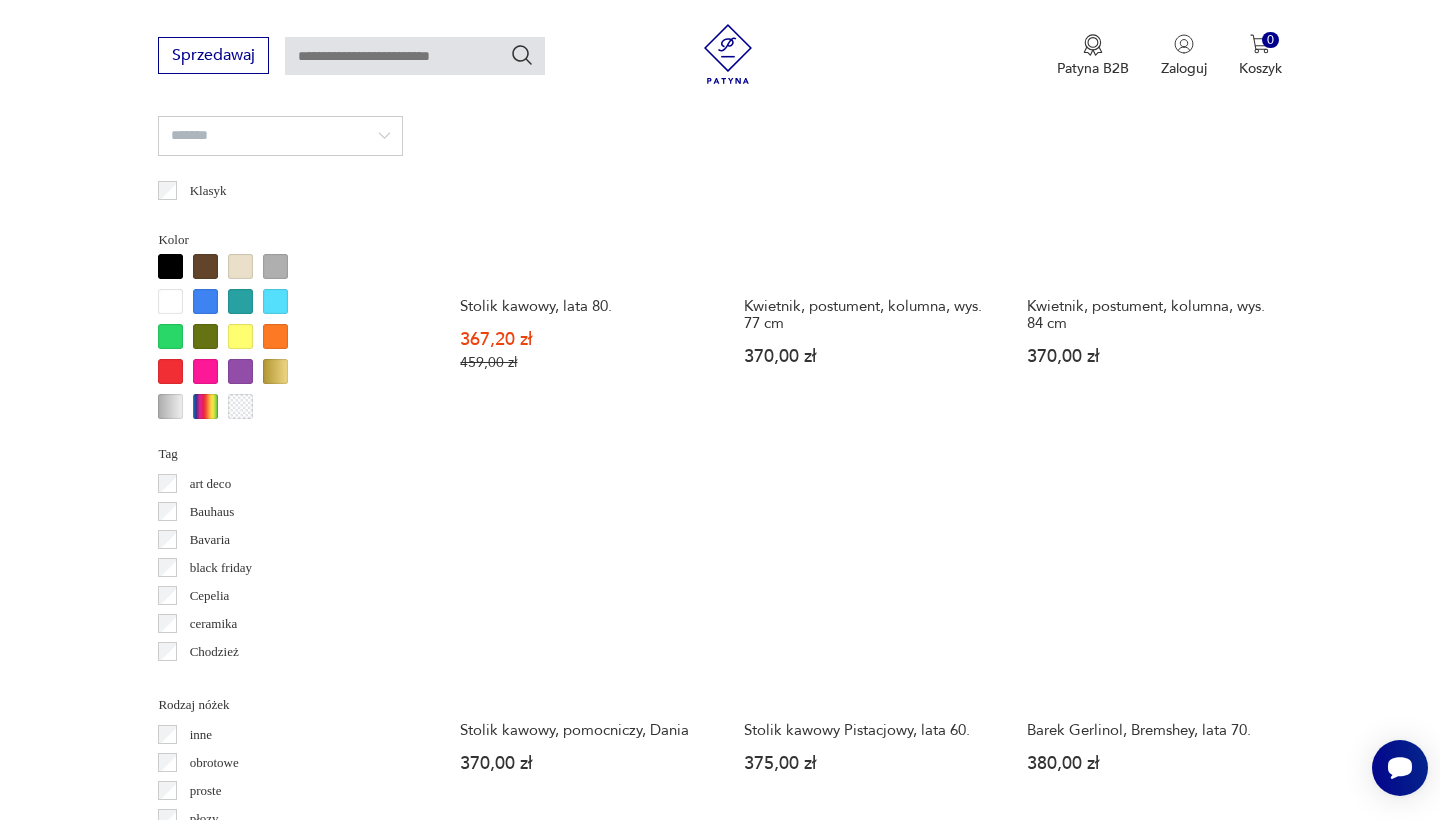 scroll, scrollTop: 1759, scrollLeft: 0, axis: vertical 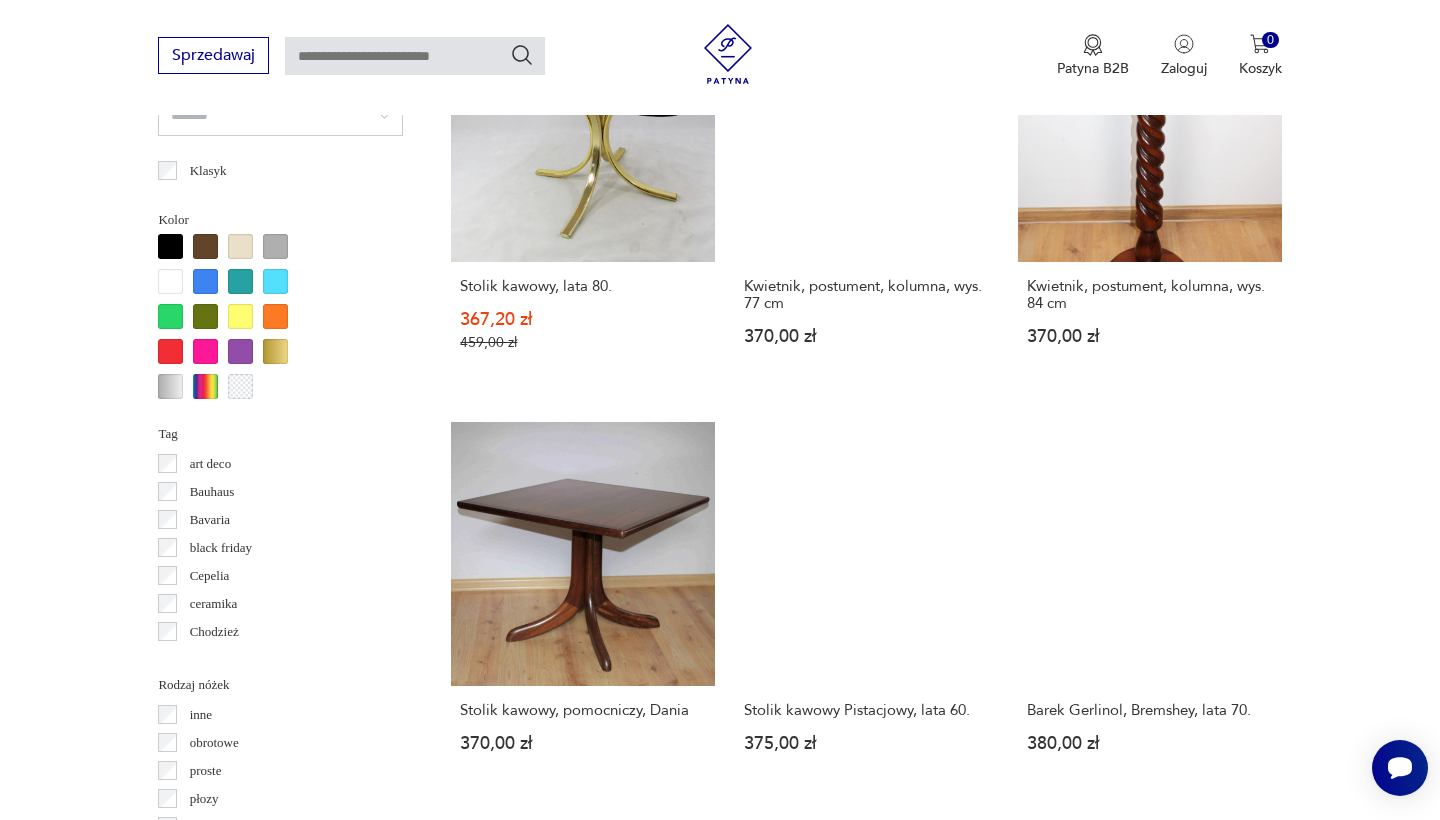 click on "7" at bounding box center (1050, 1696) 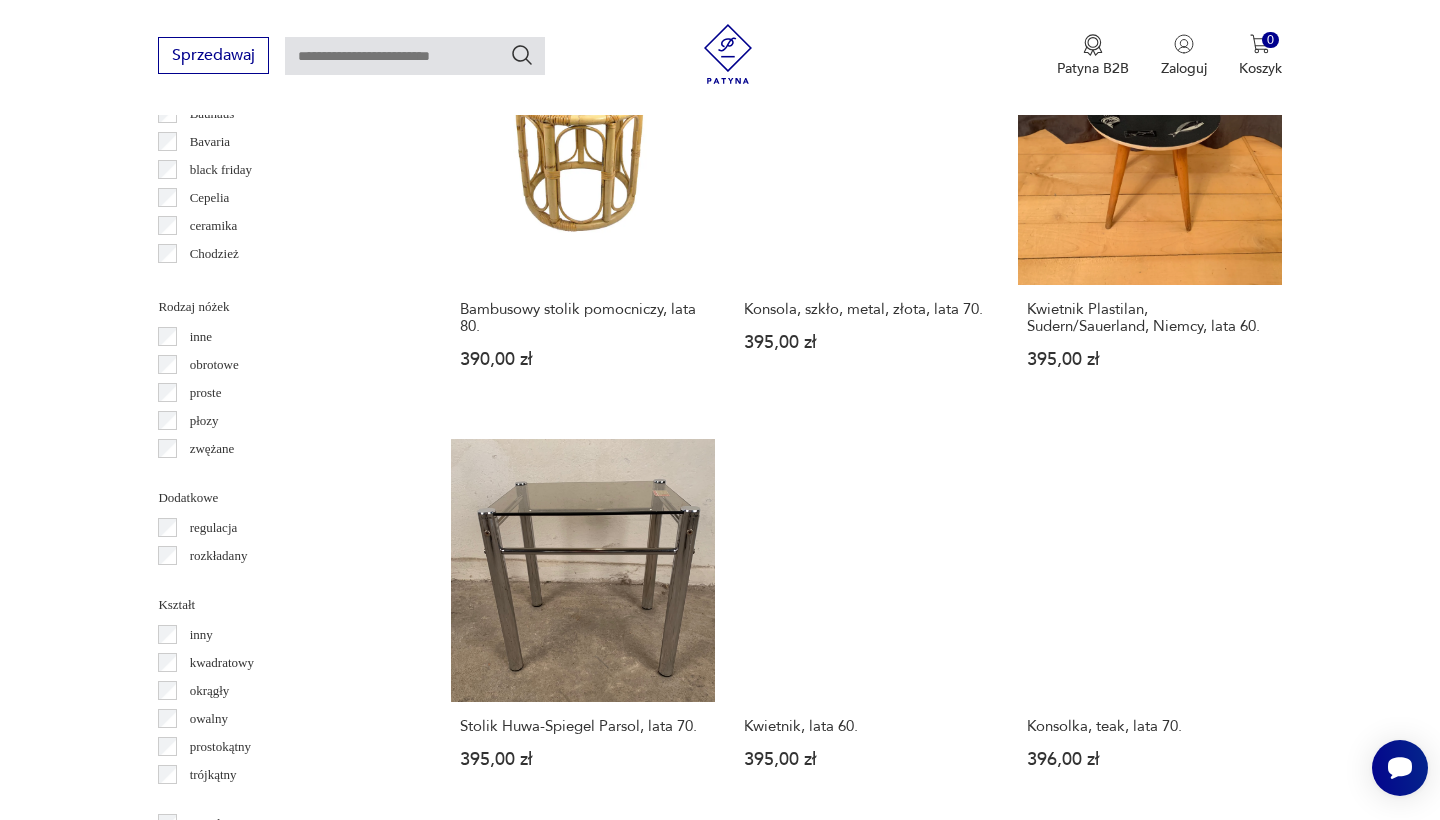 scroll, scrollTop: 2139, scrollLeft: 0, axis: vertical 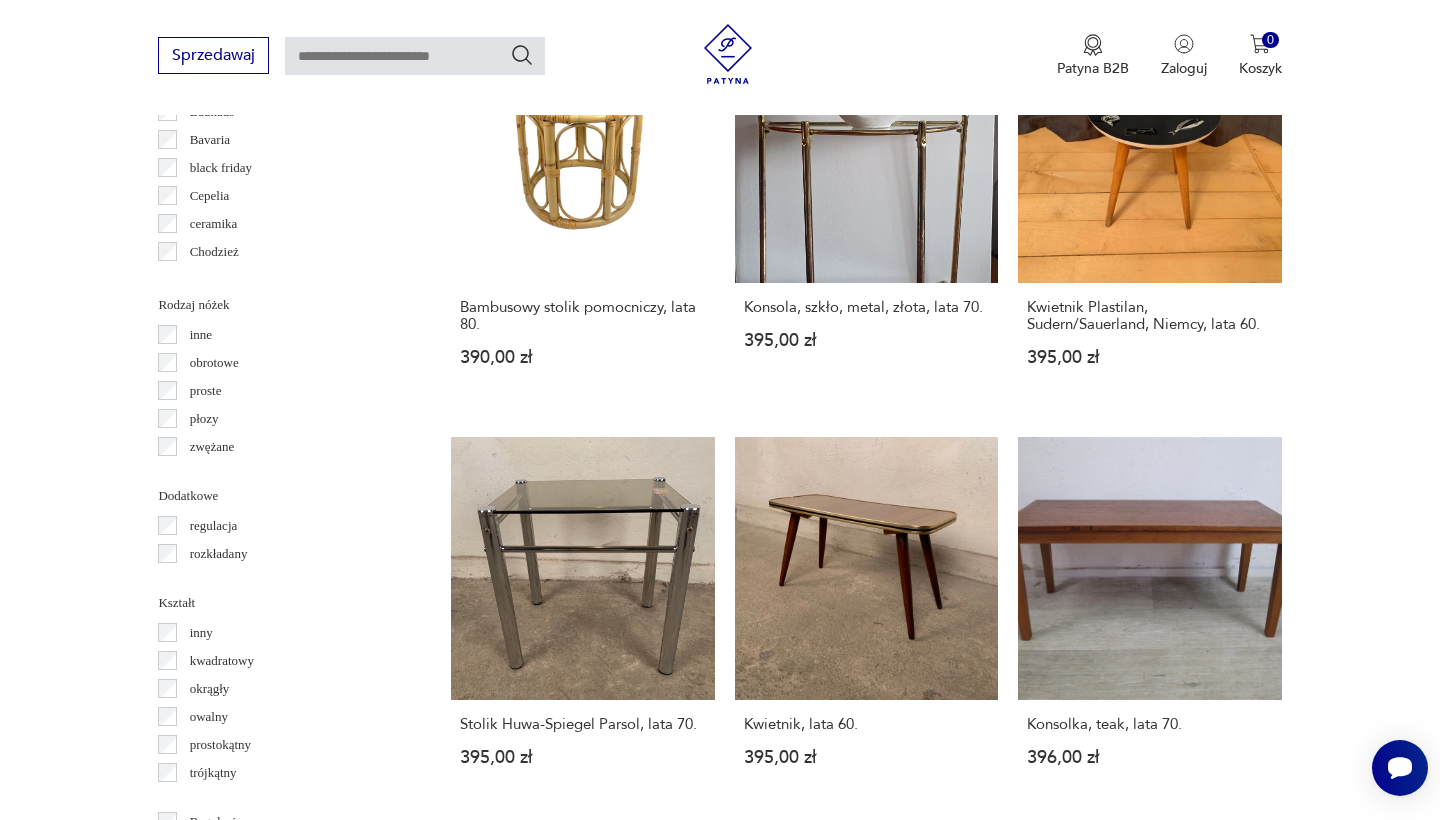 click on "8" at bounding box center [1050, 1293] 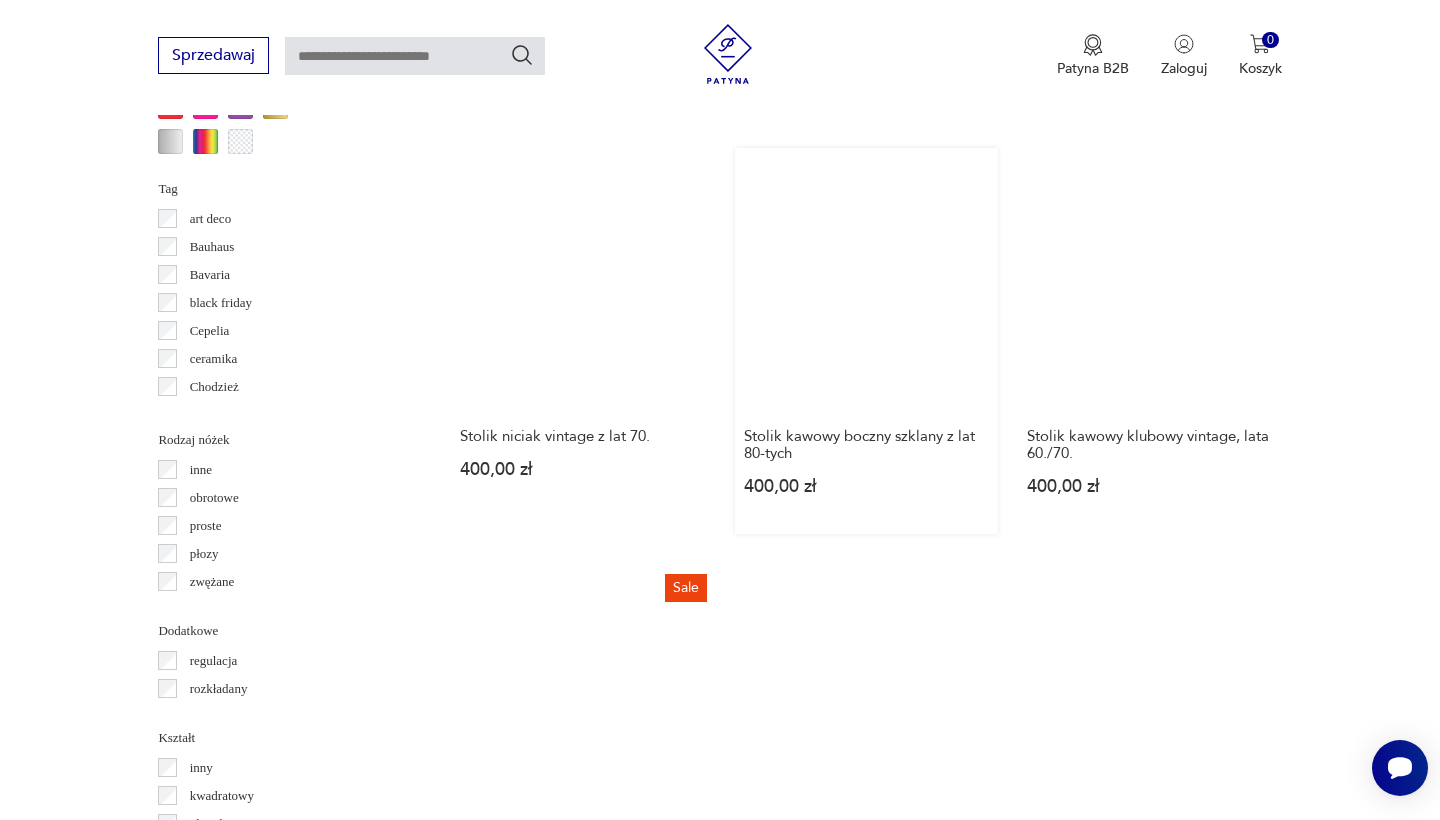 scroll, scrollTop: 2006, scrollLeft: 0, axis: vertical 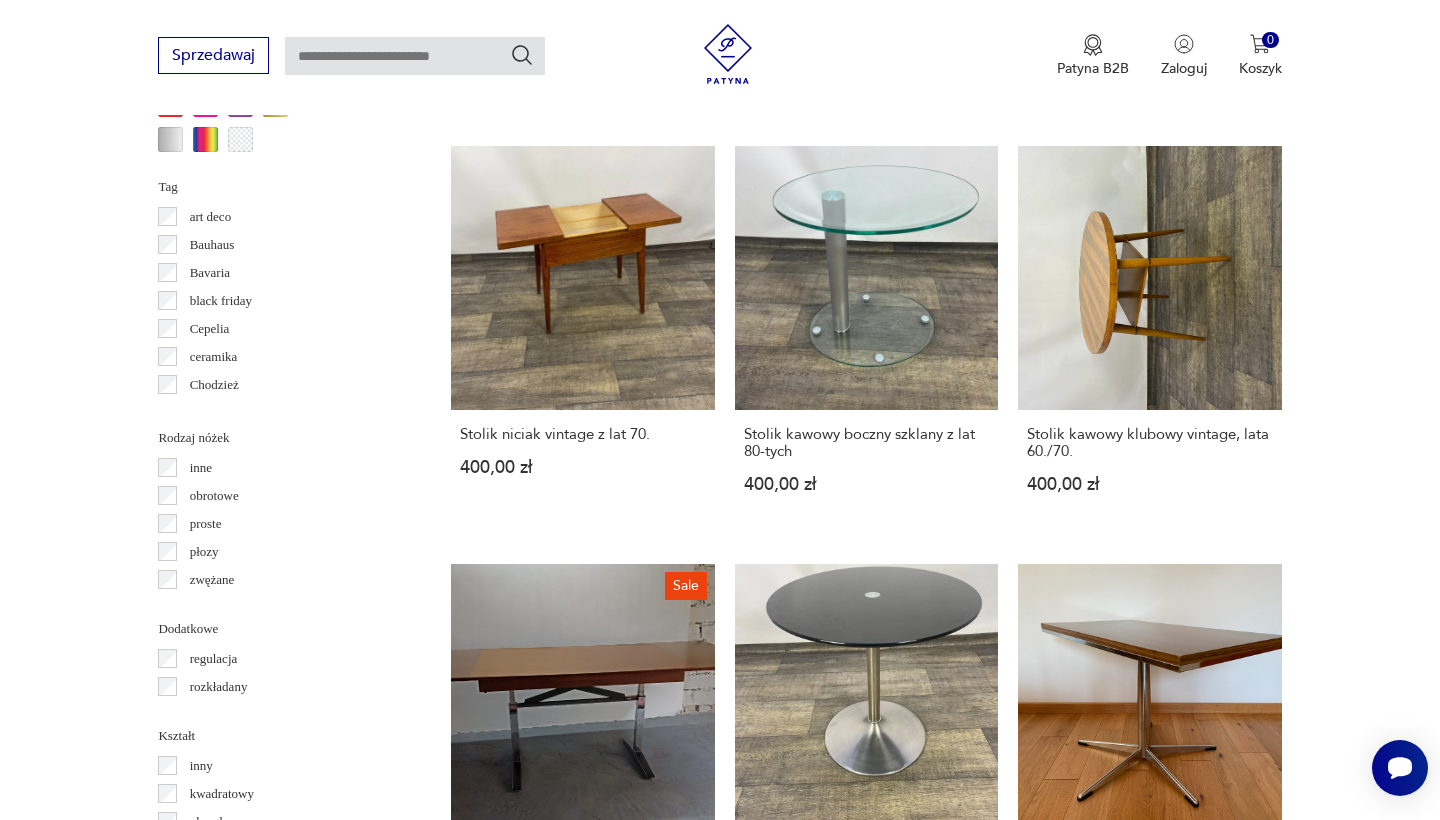 click on "9" at bounding box center [1050, 1460] 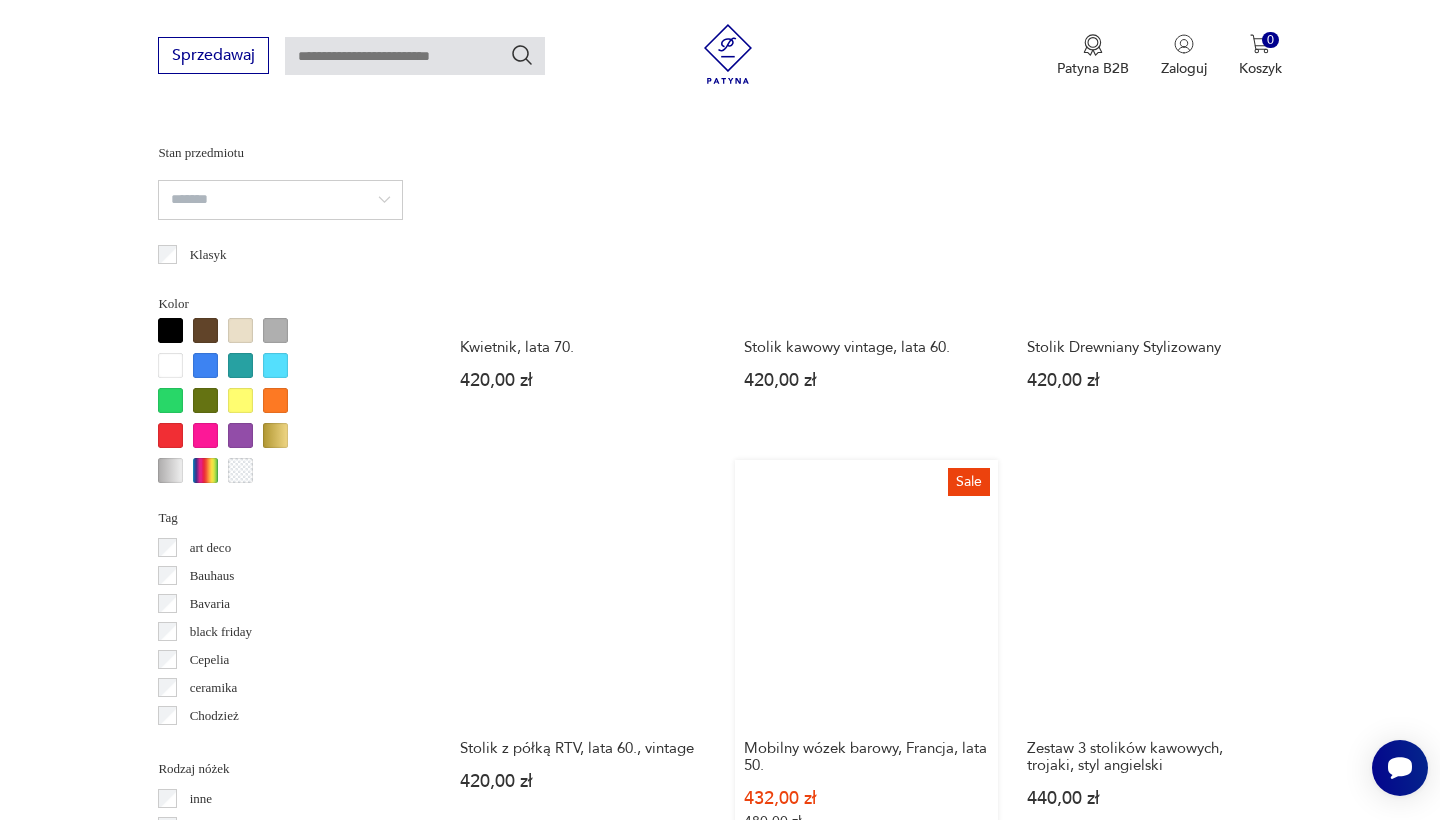 scroll, scrollTop: 1676, scrollLeft: 0, axis: vertical 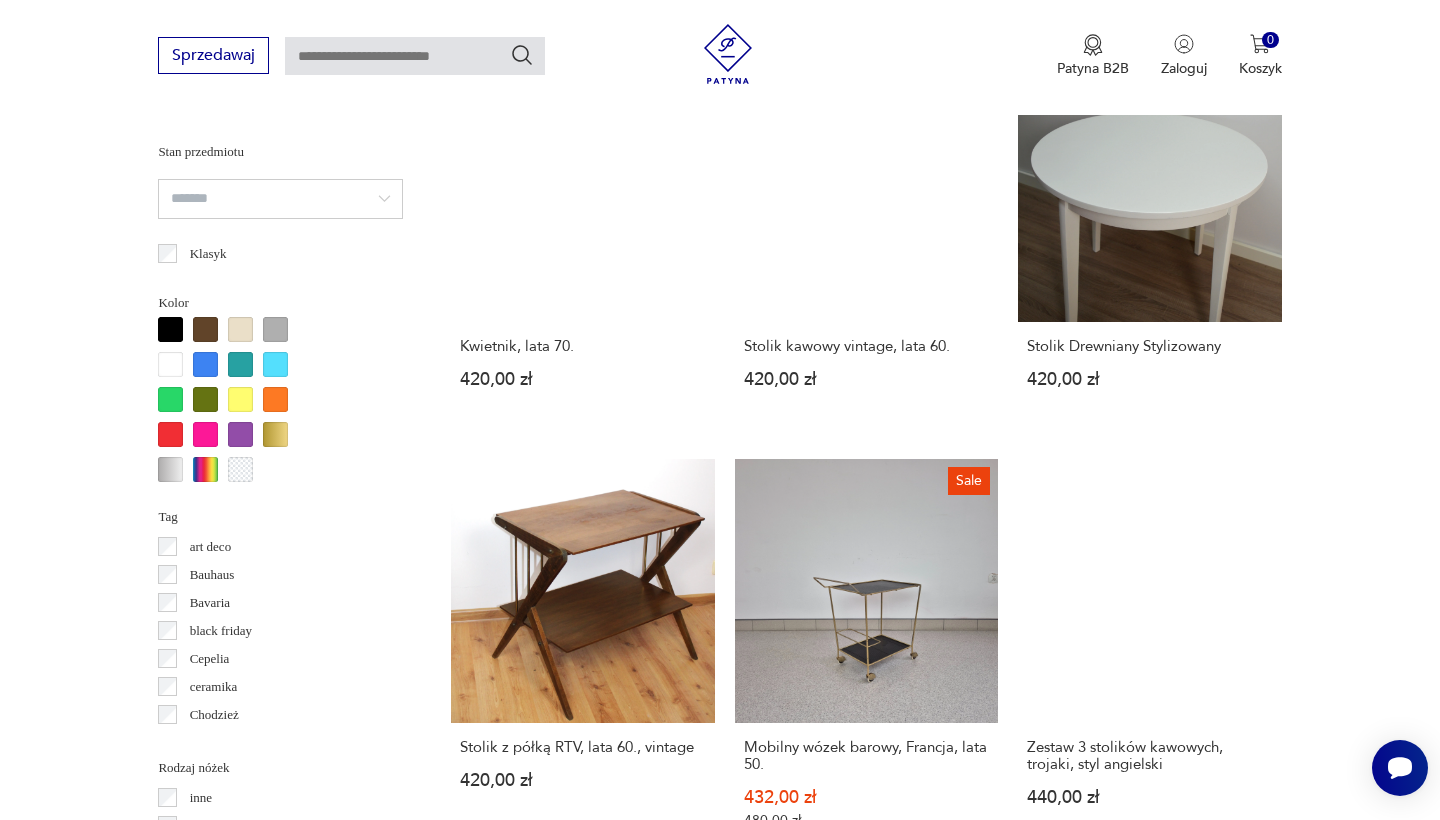 click on "Stolik PS 2014, T. Richards, C. Brill i A. Williams dla IKEA 440,00 zł" at bounding box center (582, 1092) 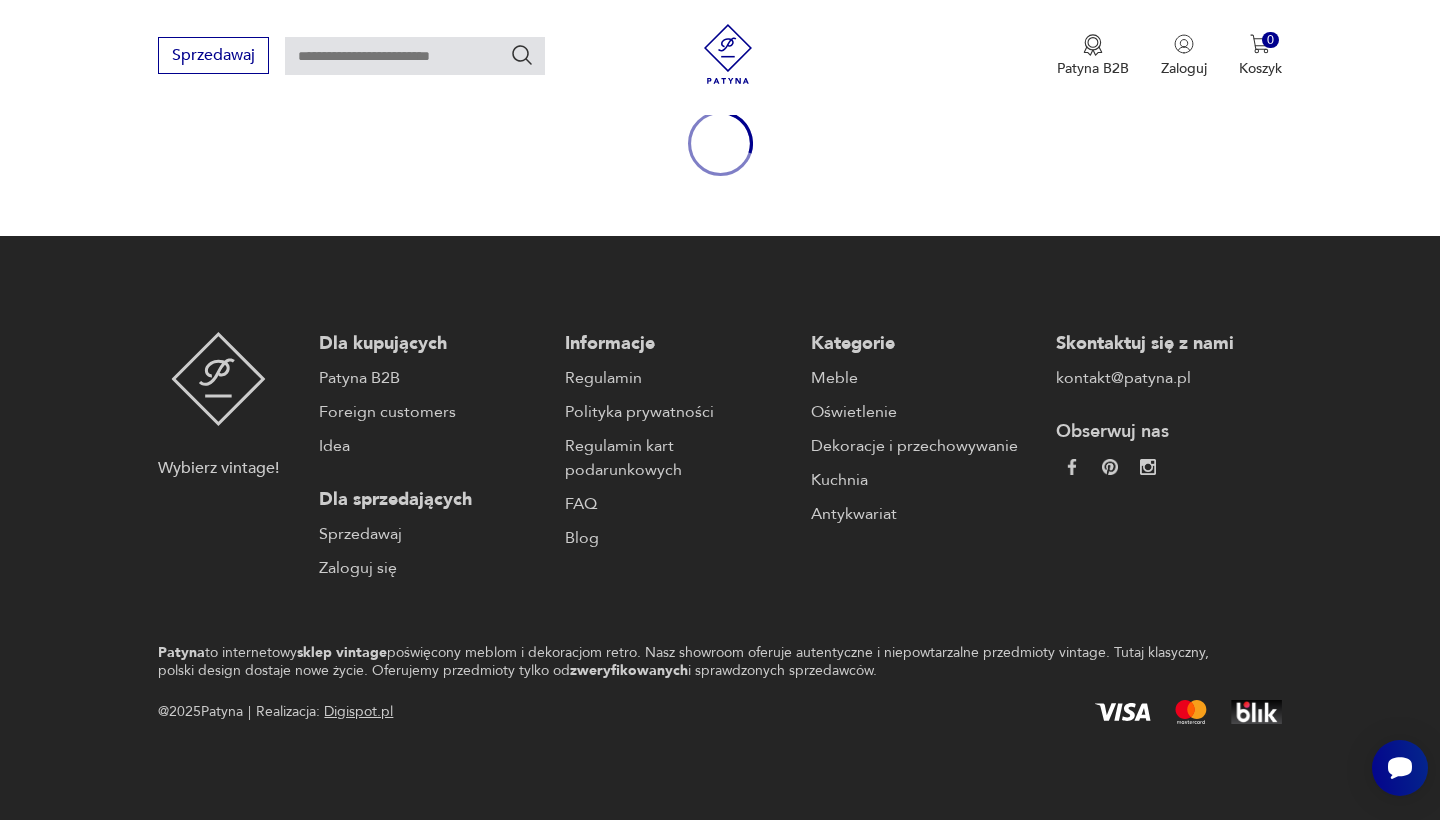 scroll, scrollTop: 0, scrollLeft: 0, axis: both 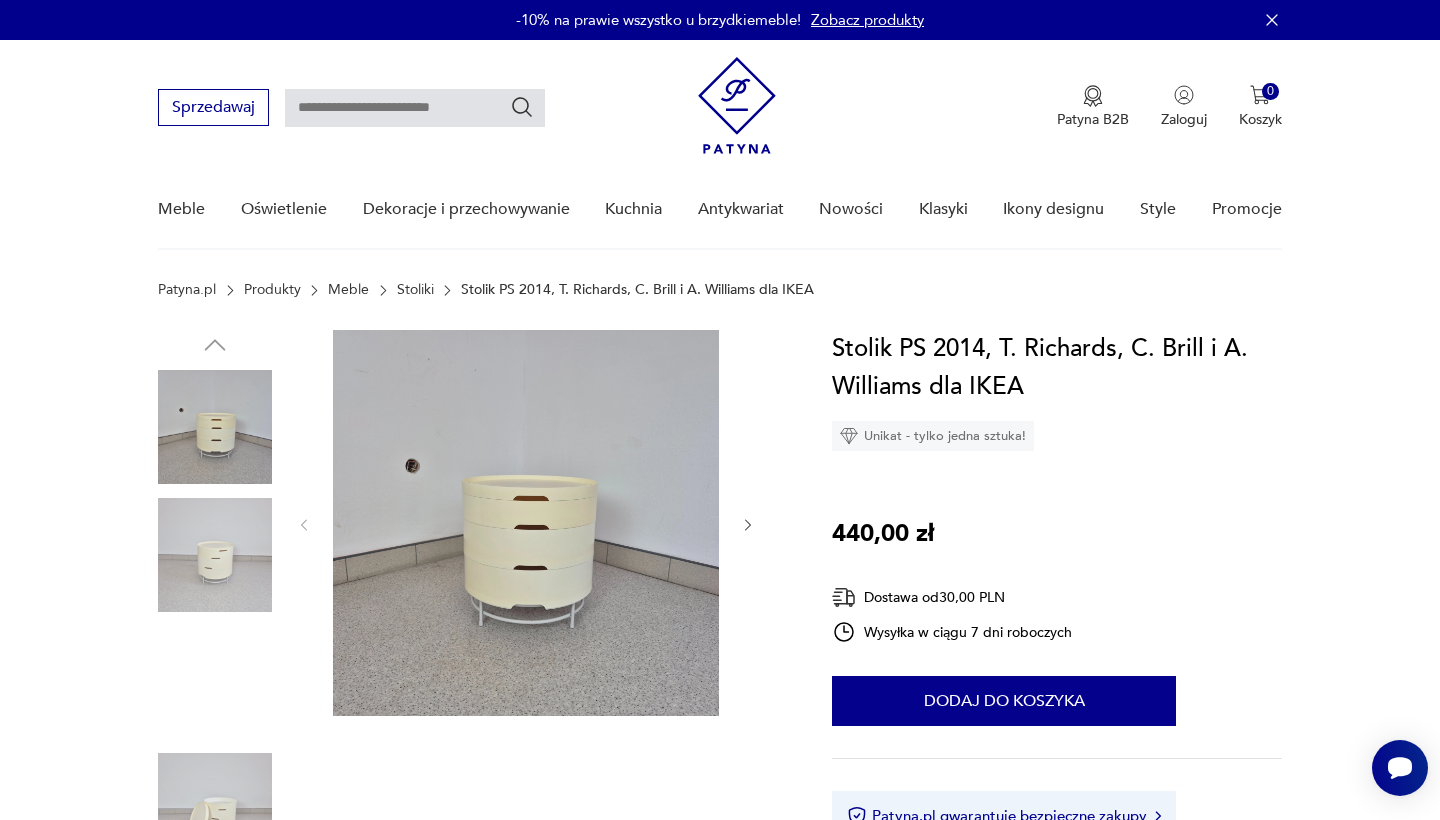 click at bounding box center [748, 525] 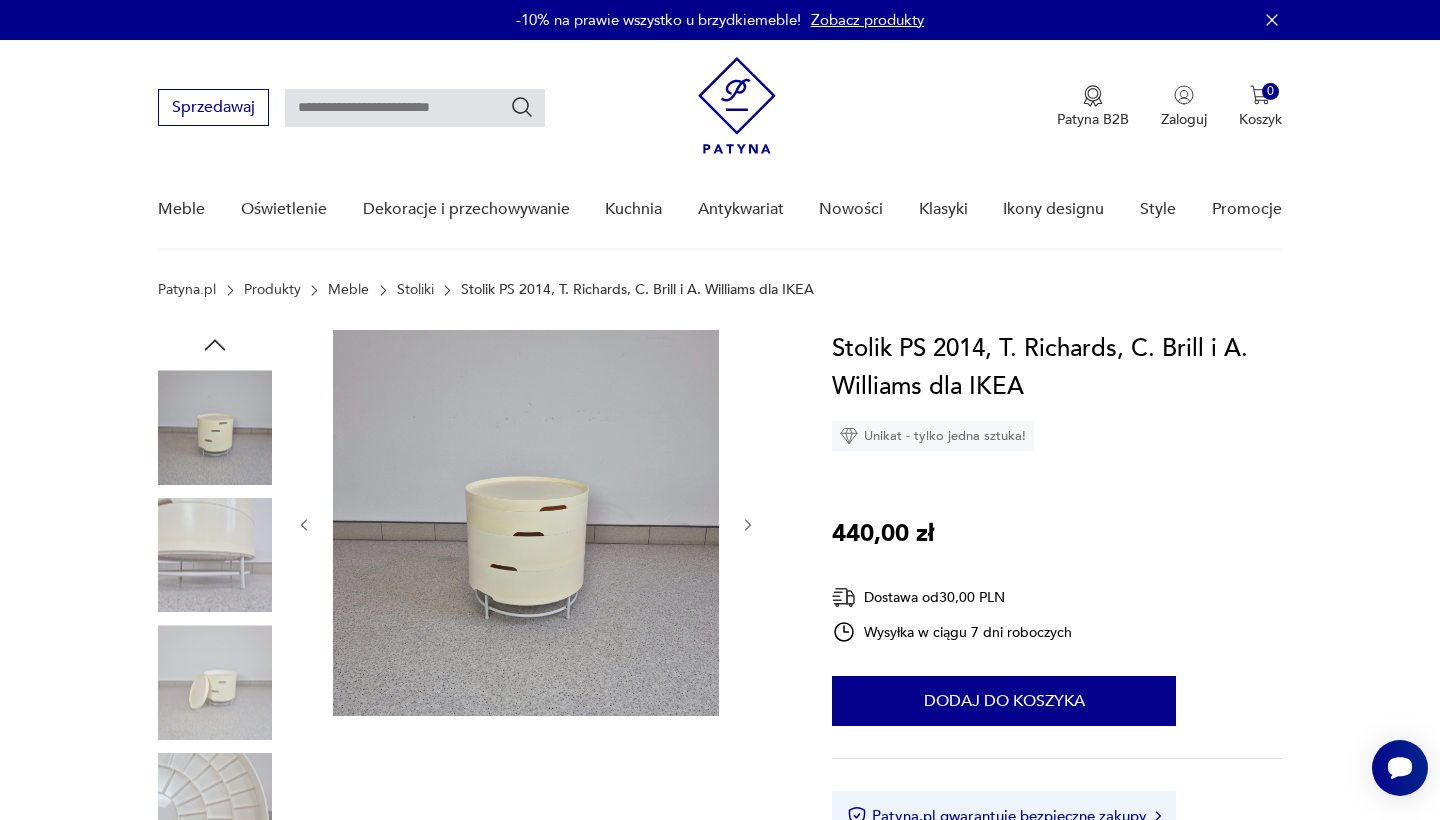 click at bounding box center (748, 525) 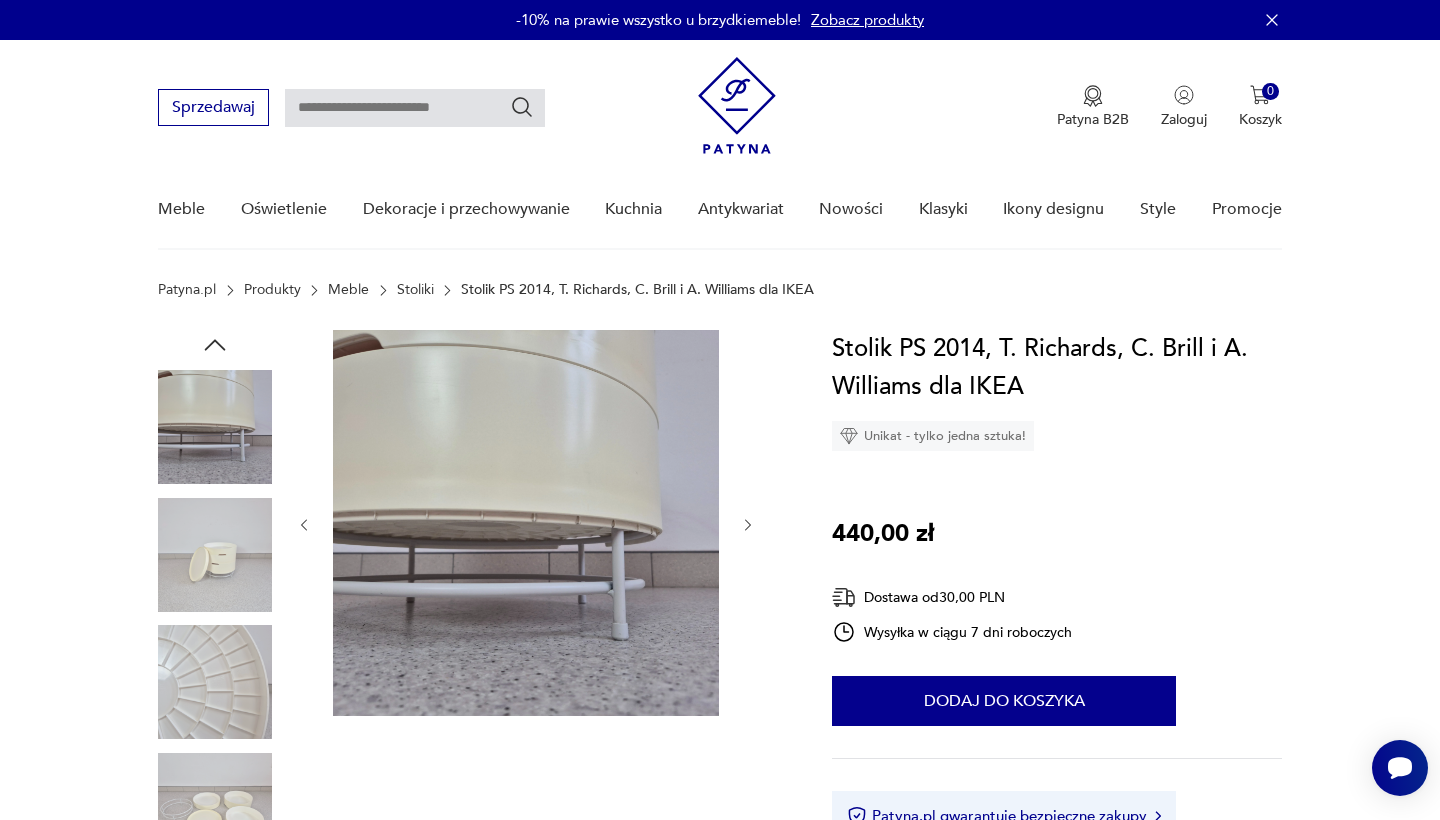 click at bounding box center (748, 525) 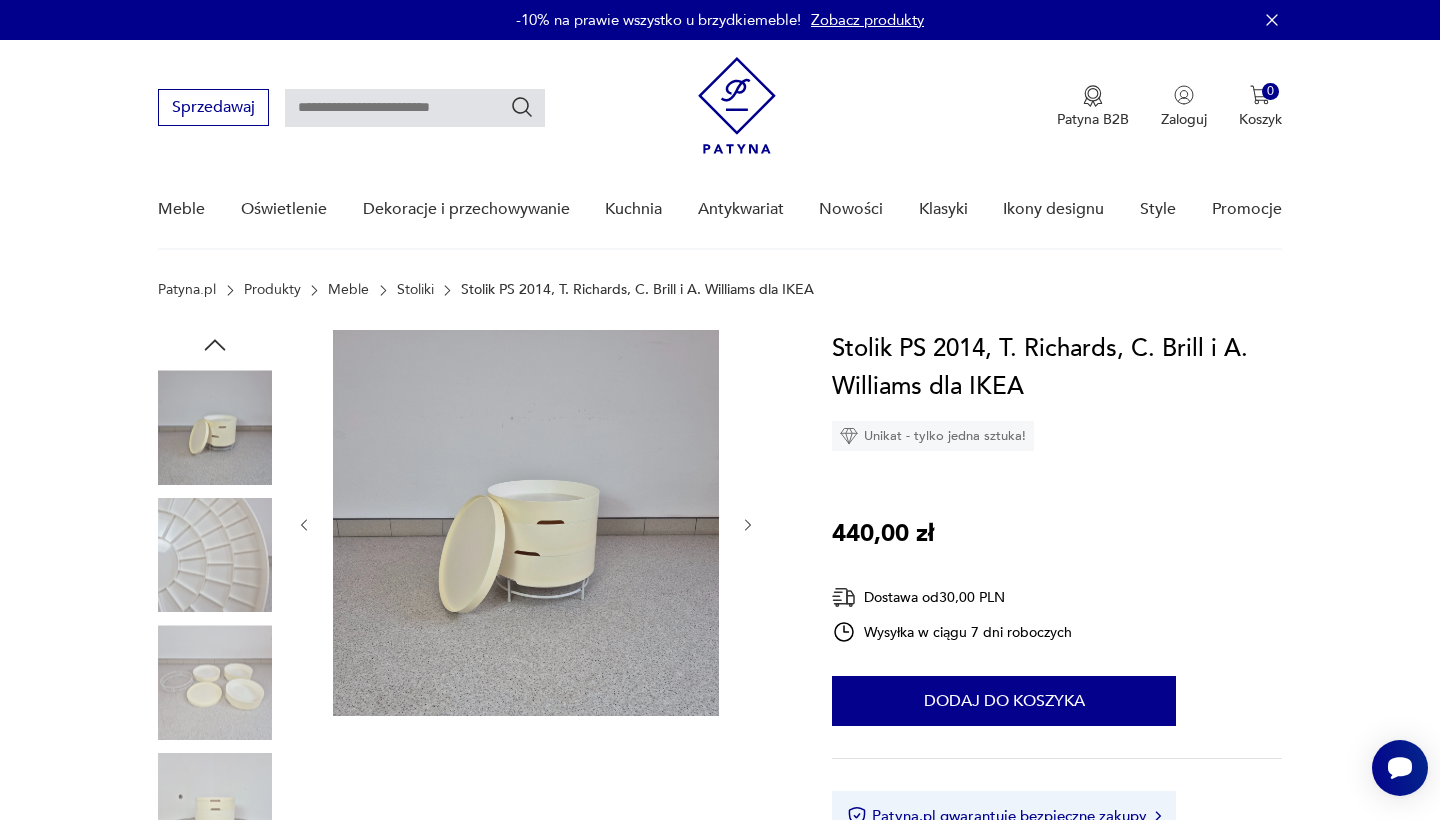 click at bounding box center (748, 525) 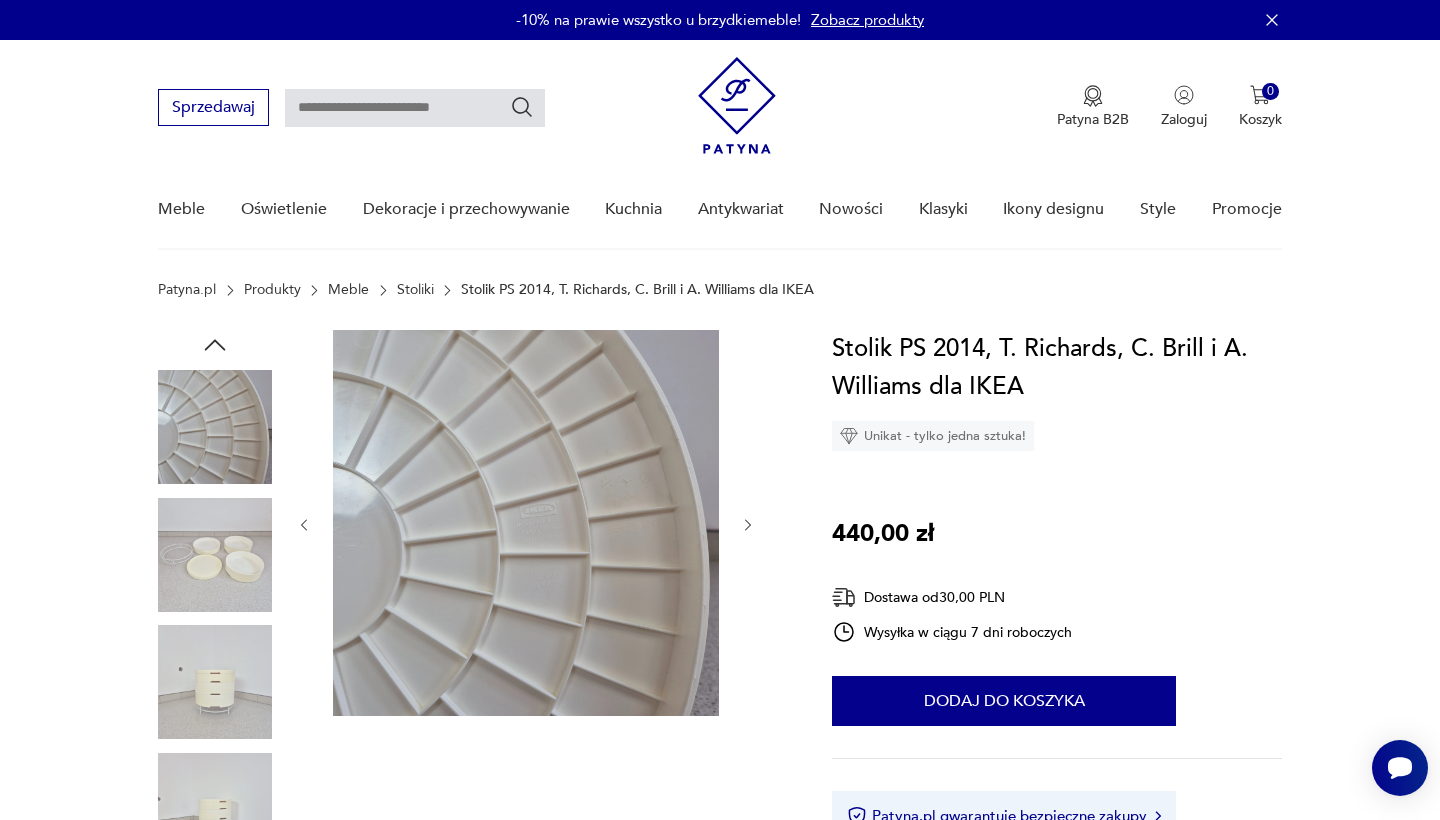 click at bounding box center [748, 525] 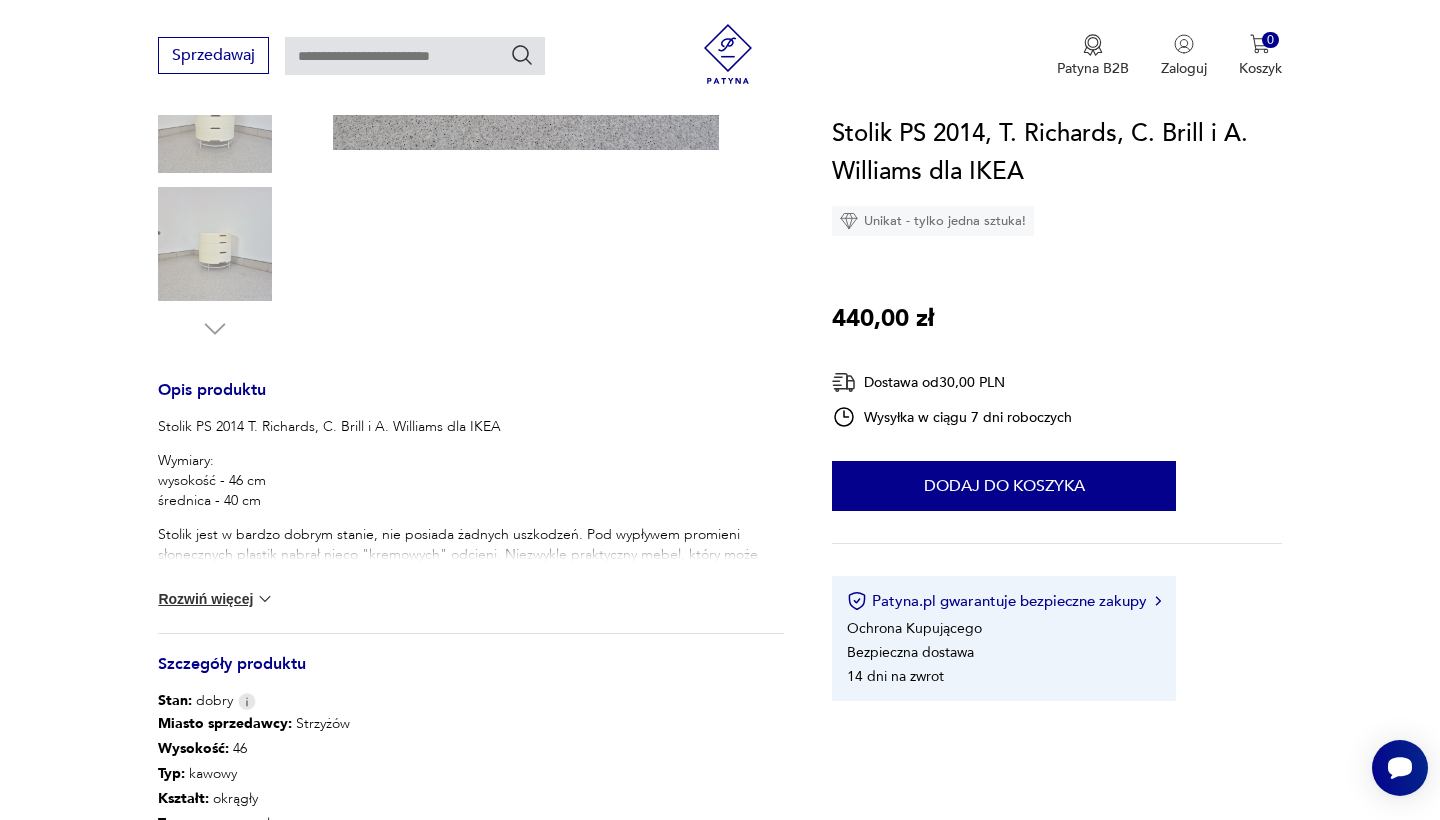 scroll, scrollTop: 571, scrollLeft: 0, axis: vertical 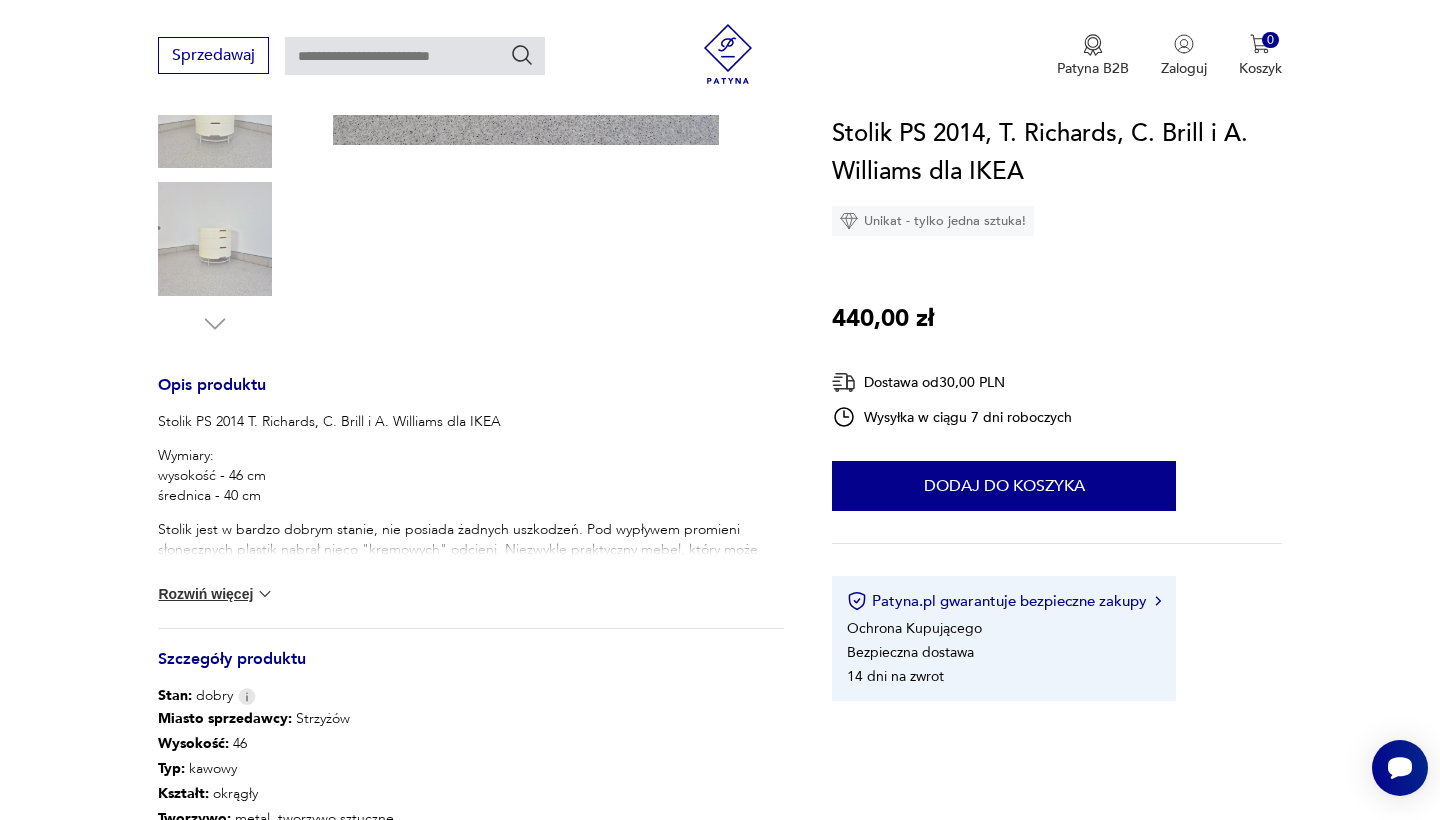 click at bounding box center [265, 594] 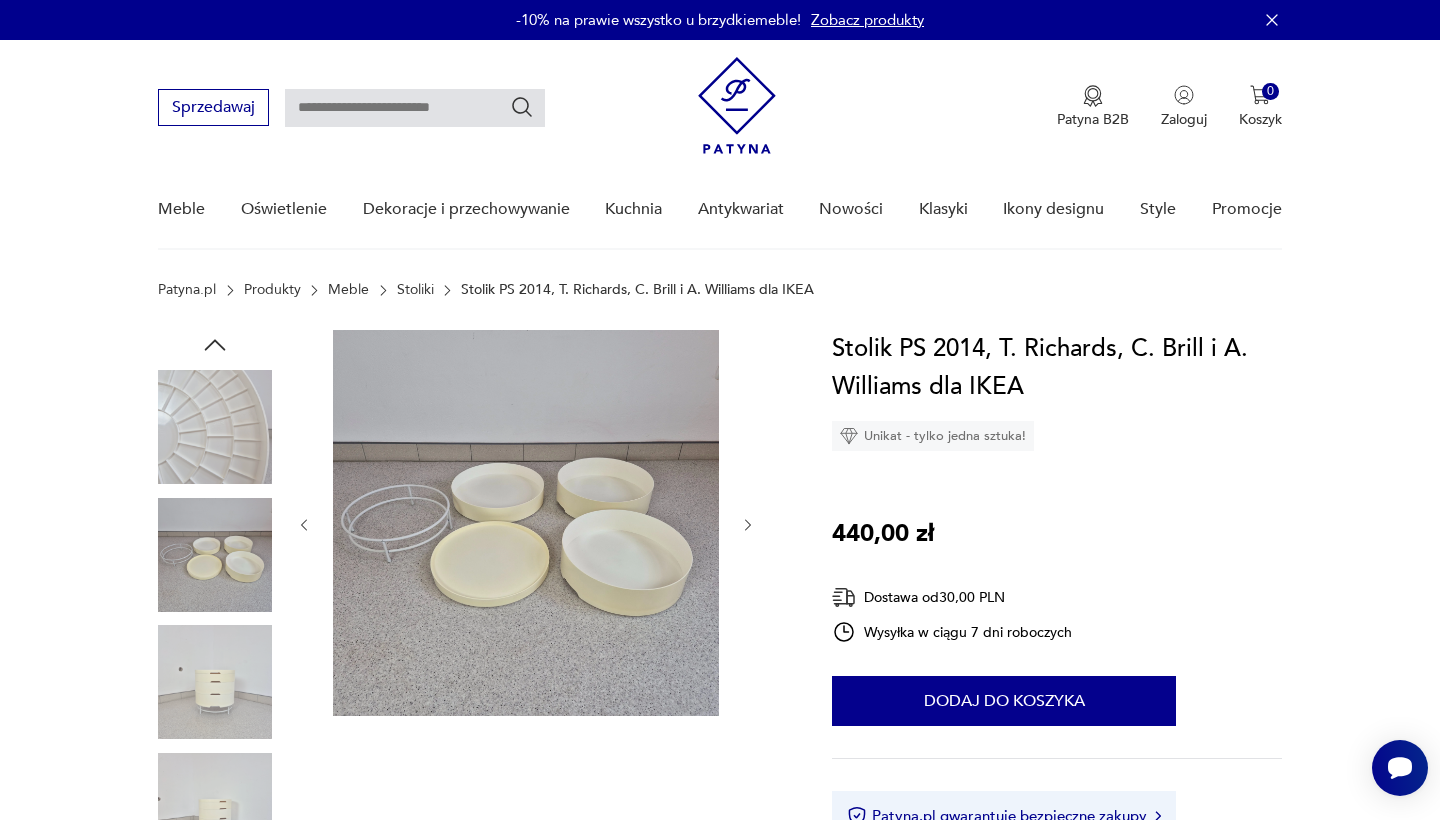 scroll, scrollTop: 0, scrollLeft: 0, axis: both 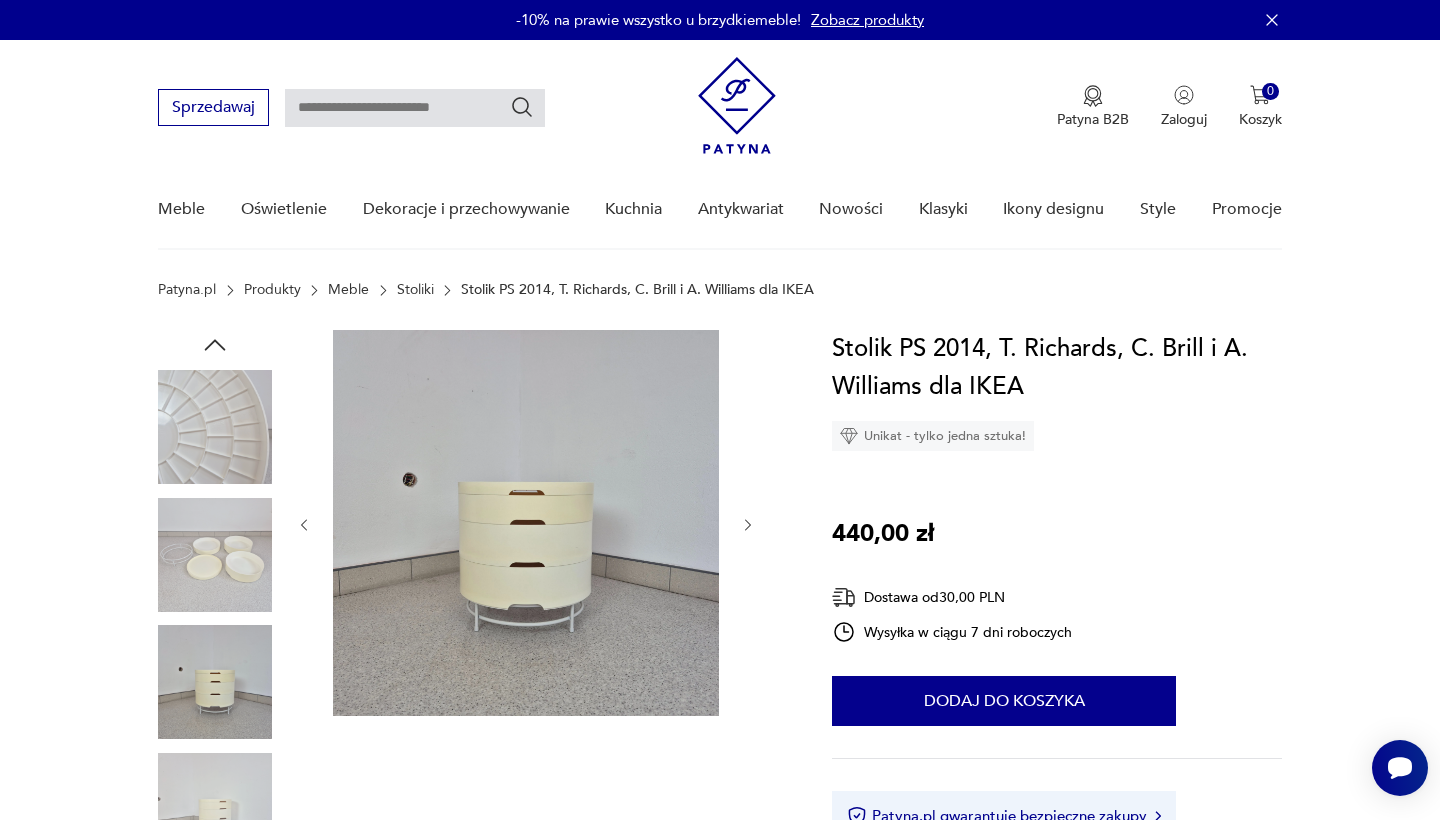 click at bounding box center (748, 525) 